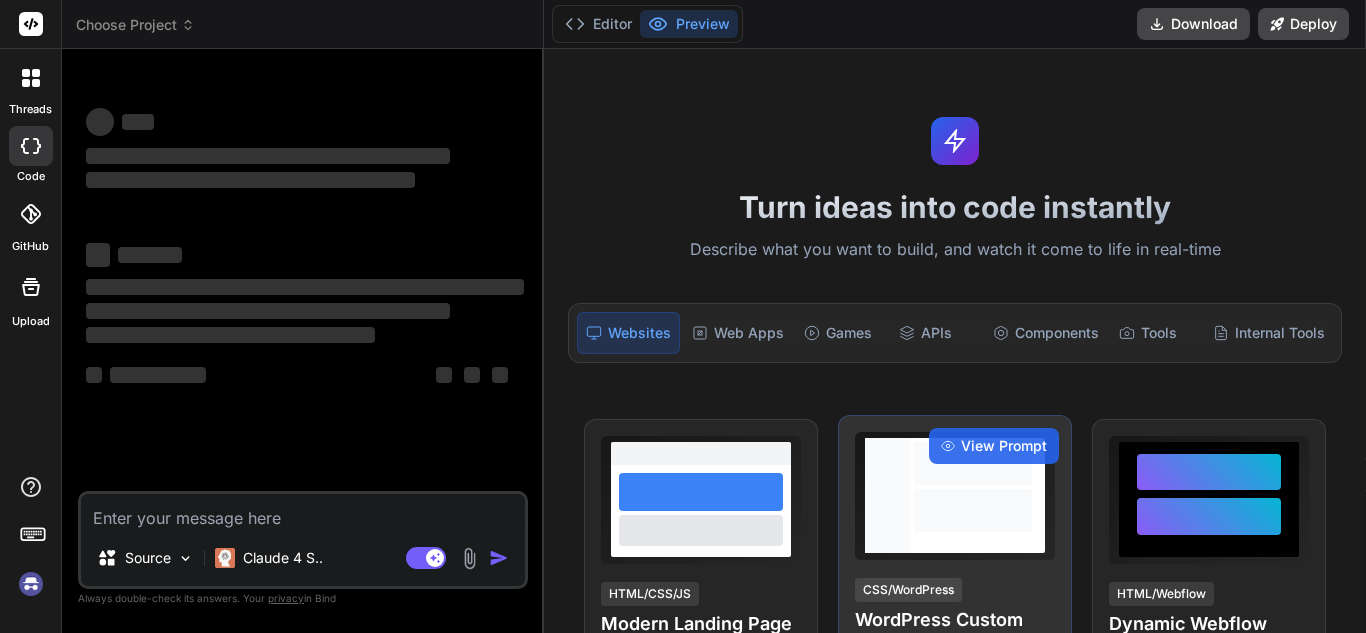 scroll, scrollTop: 0, scrollLeft: 0, axis: both 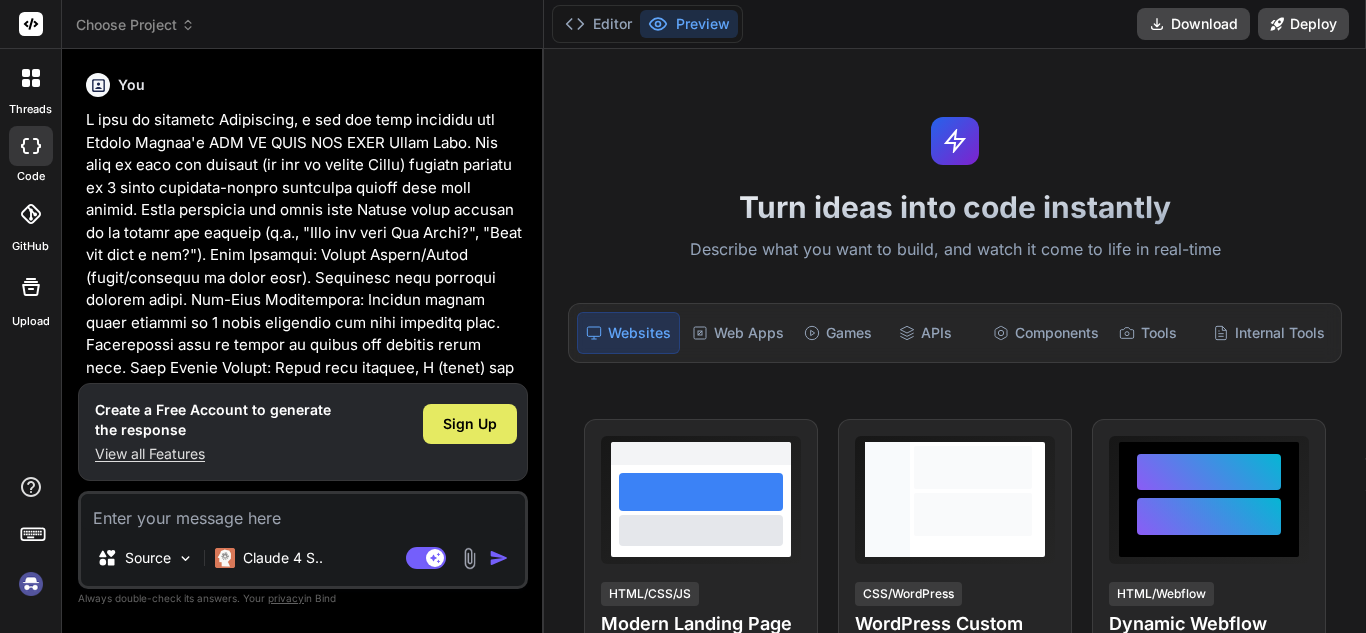 click on "Sign Up" at bounding box center (470, 424) 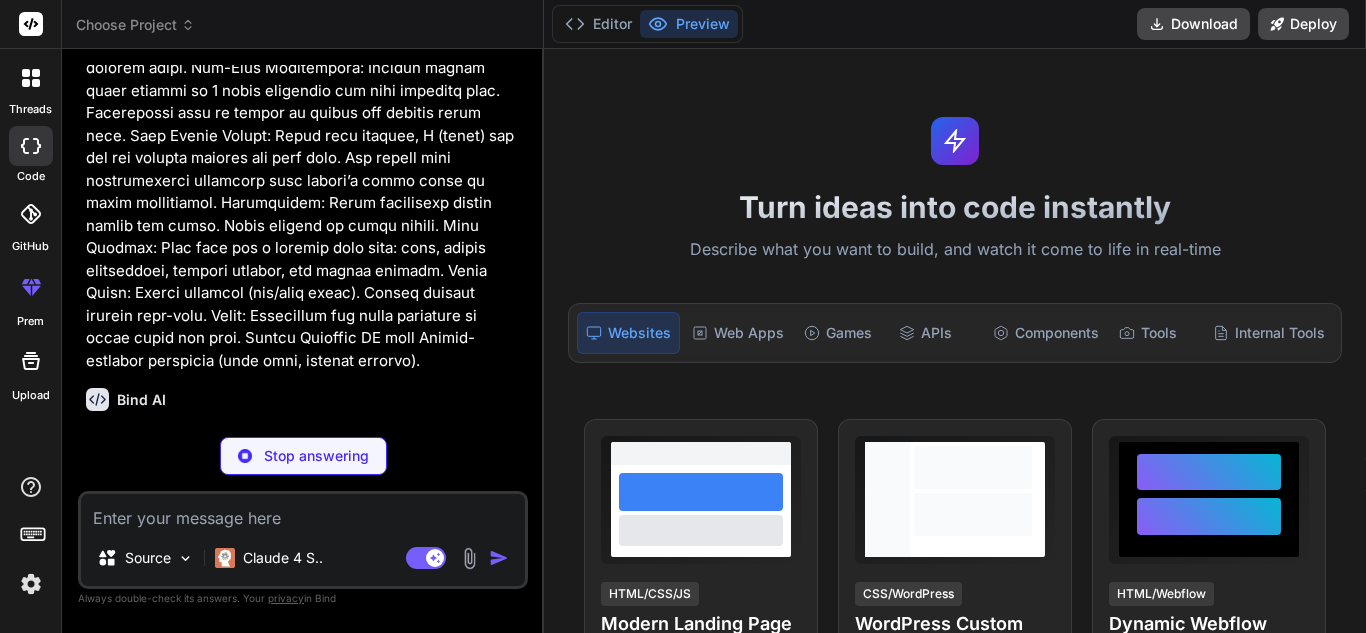 scroll, scrollTop: 232, scrollLeft: 0, axis: vertical 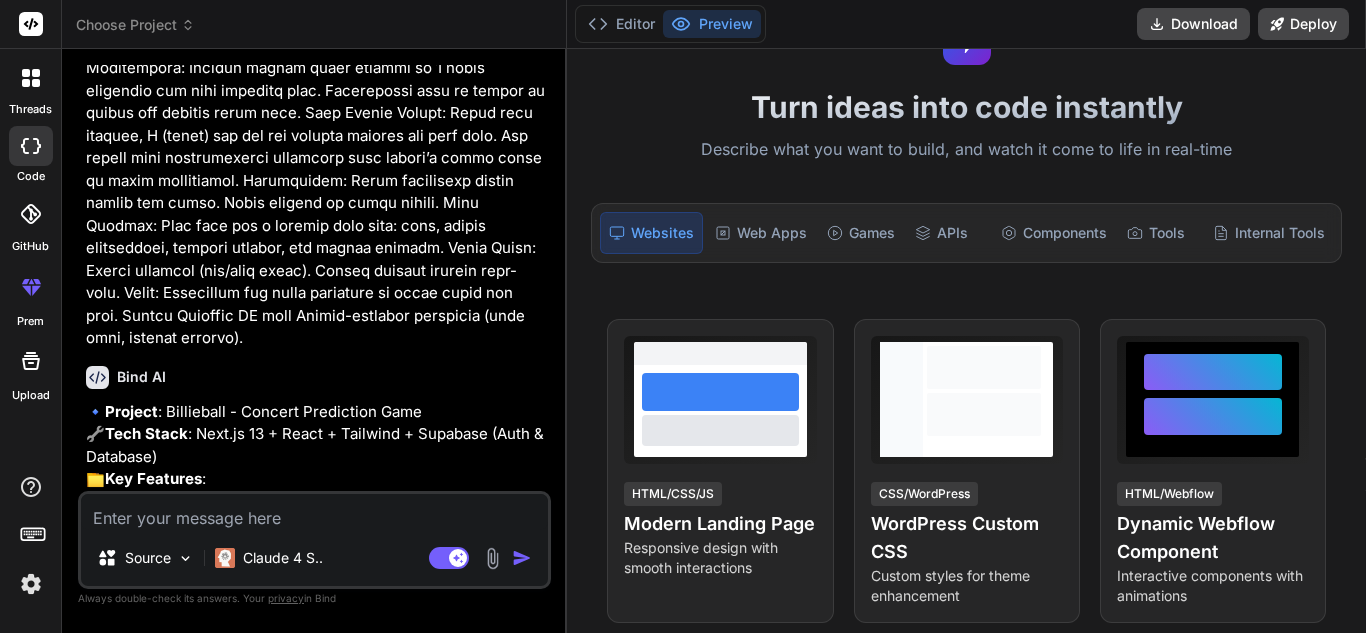 type on "x" 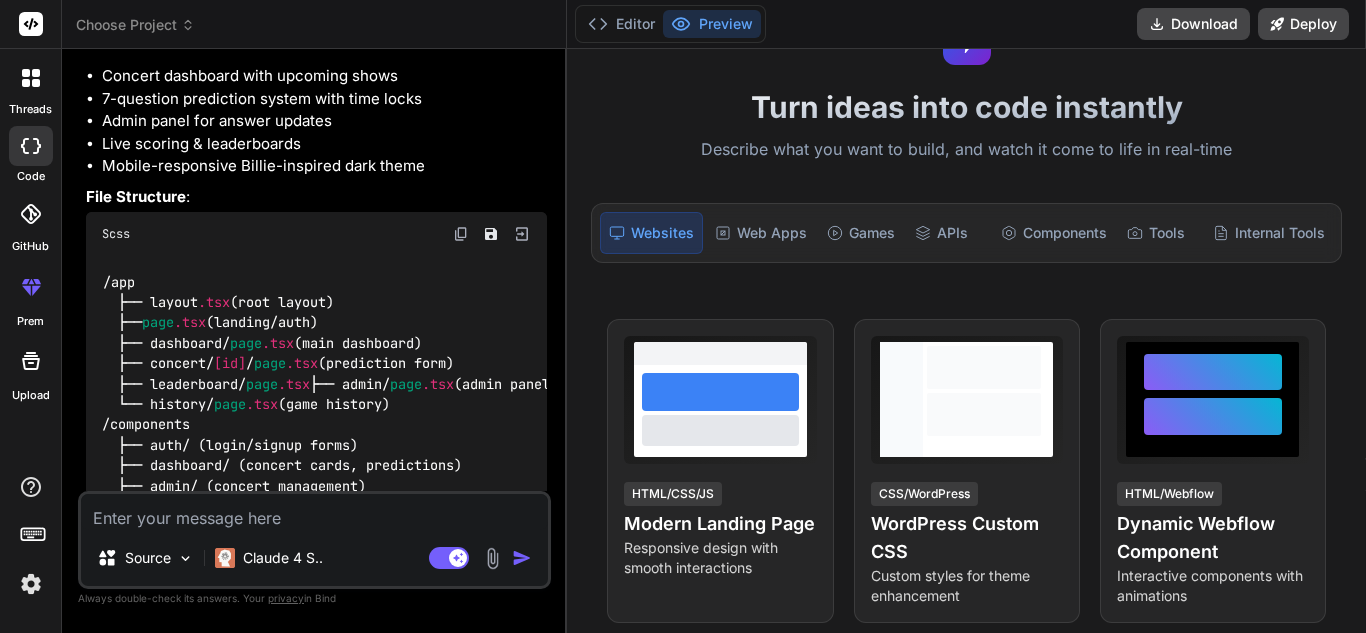 scroll, scrollTop: 944, scrollLeft: 0, axis: vertical 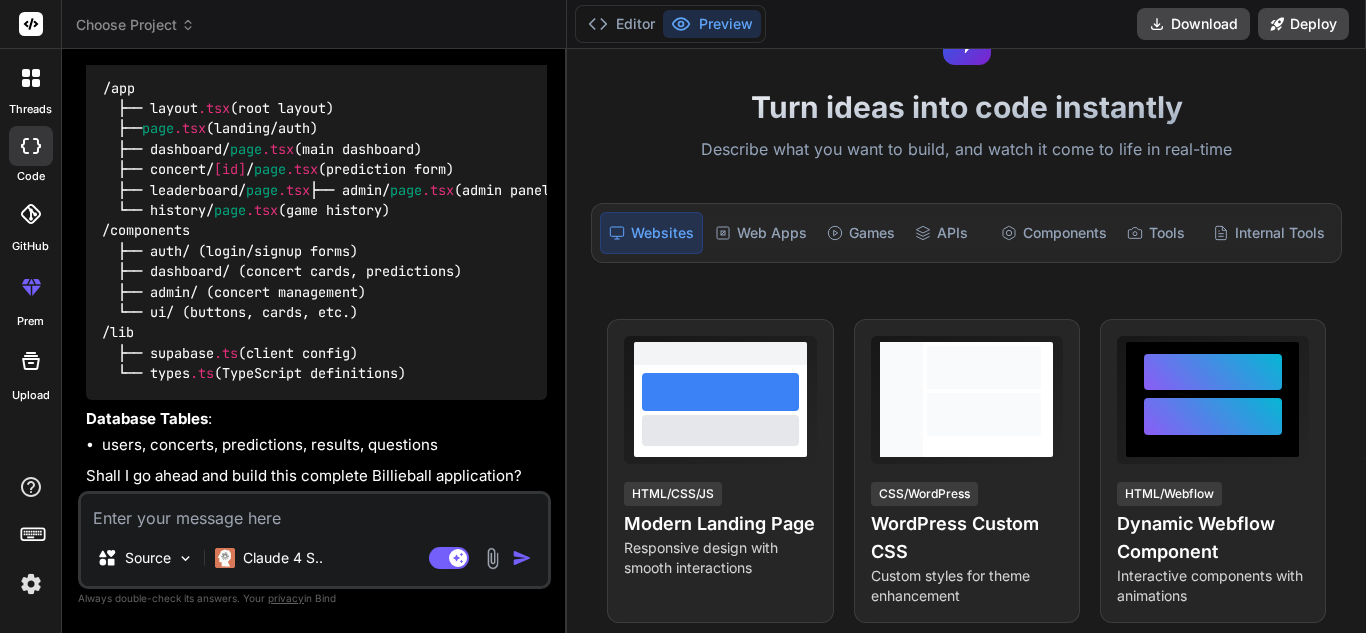 click at bounding box center (314, 512) 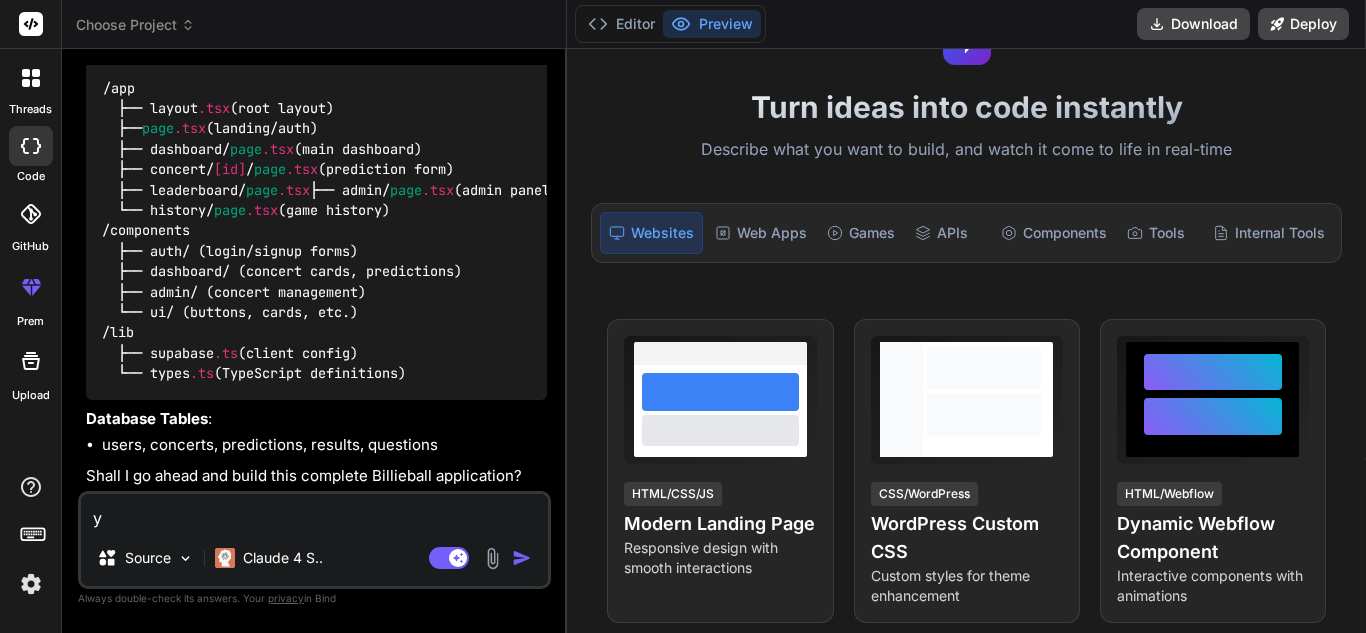 type on "ye" 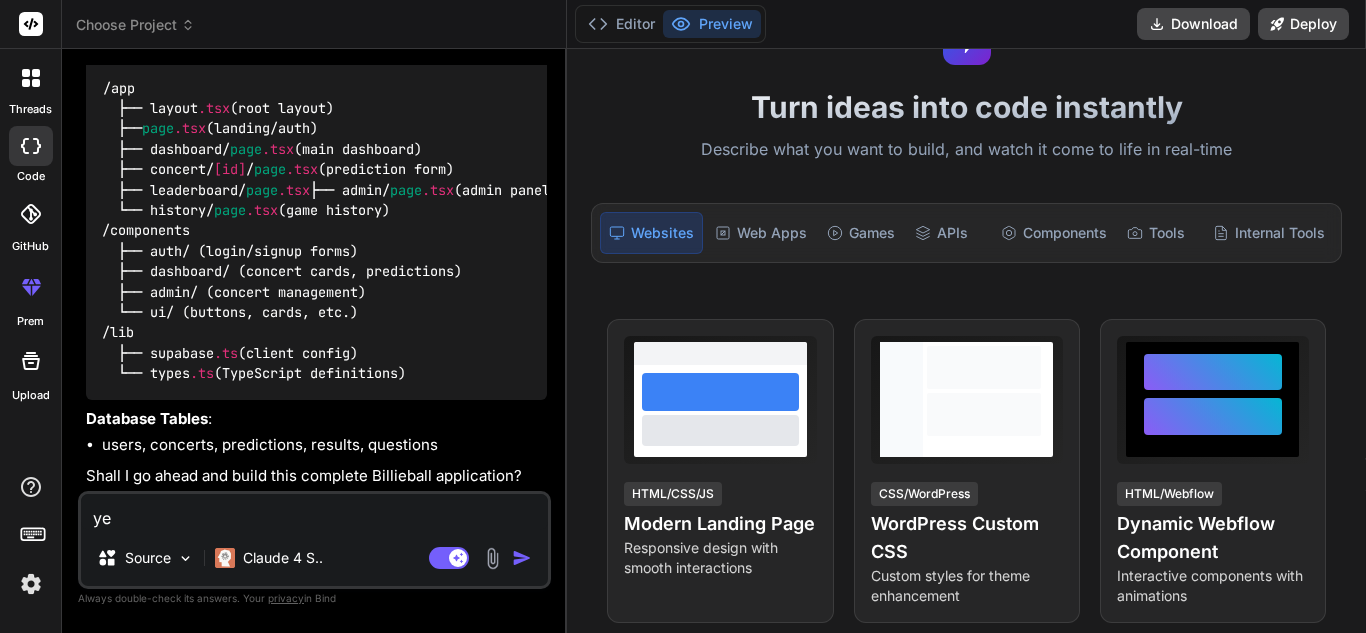 type on "yes" 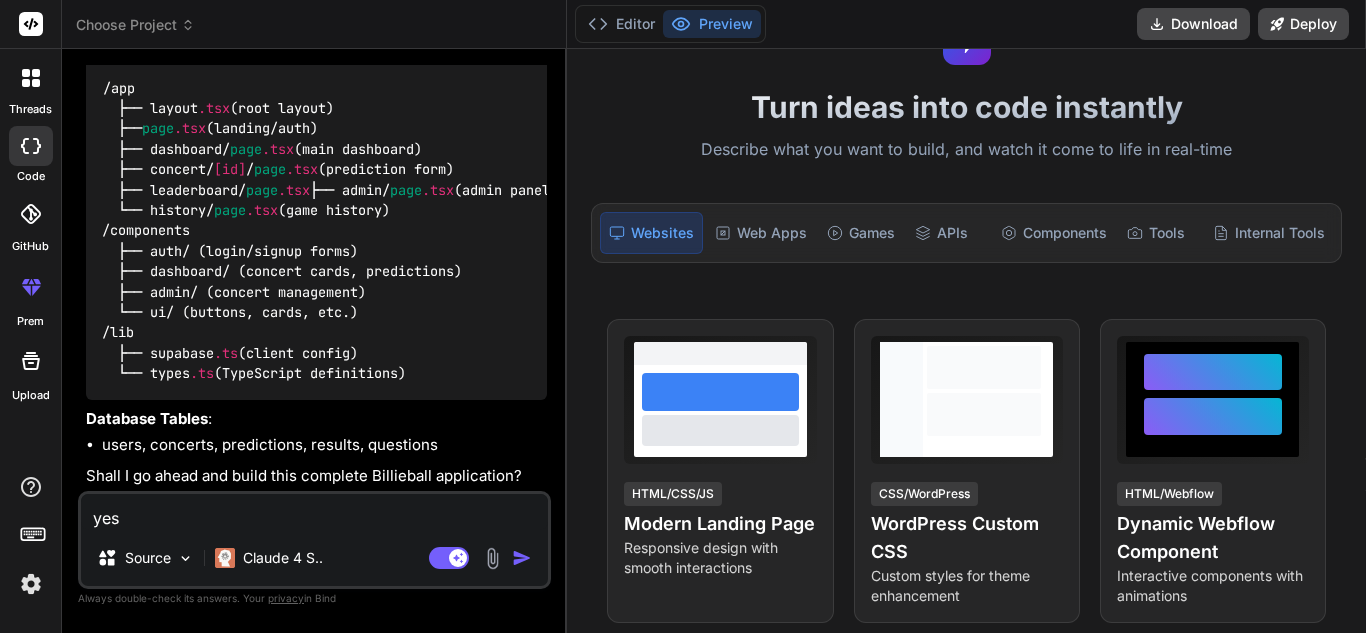 type on "yess" 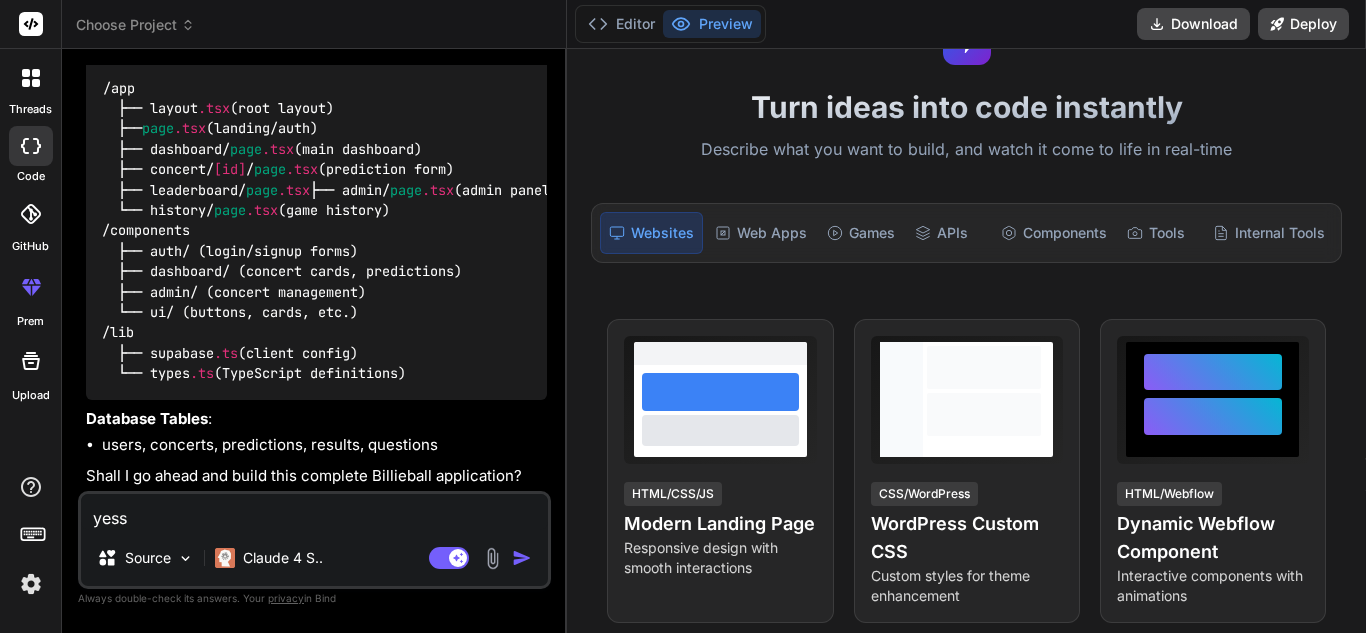 type on "yessi" 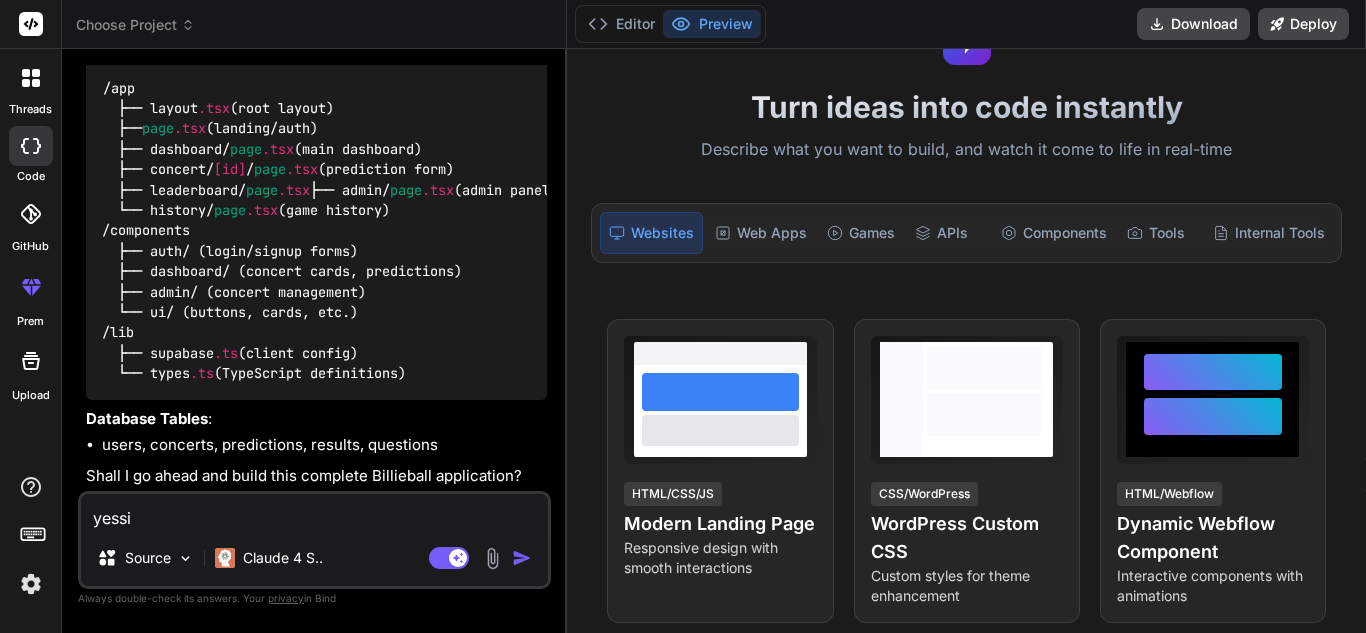 type on "yessir" 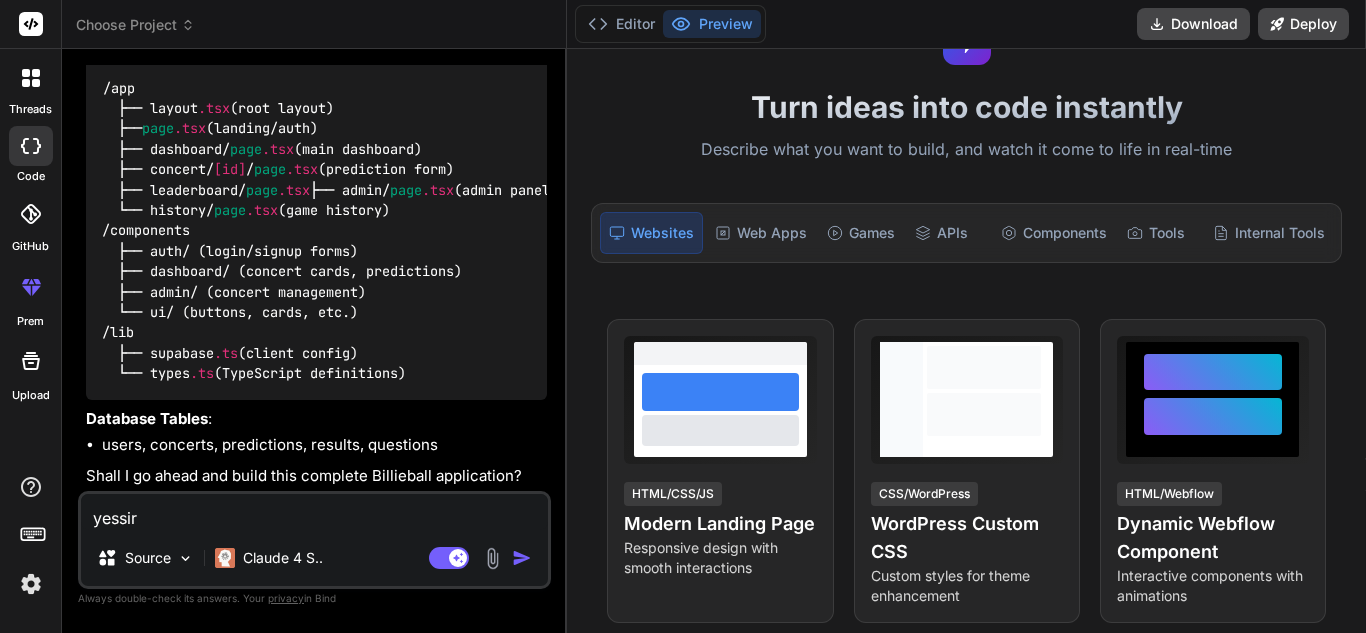 type on "yessi" 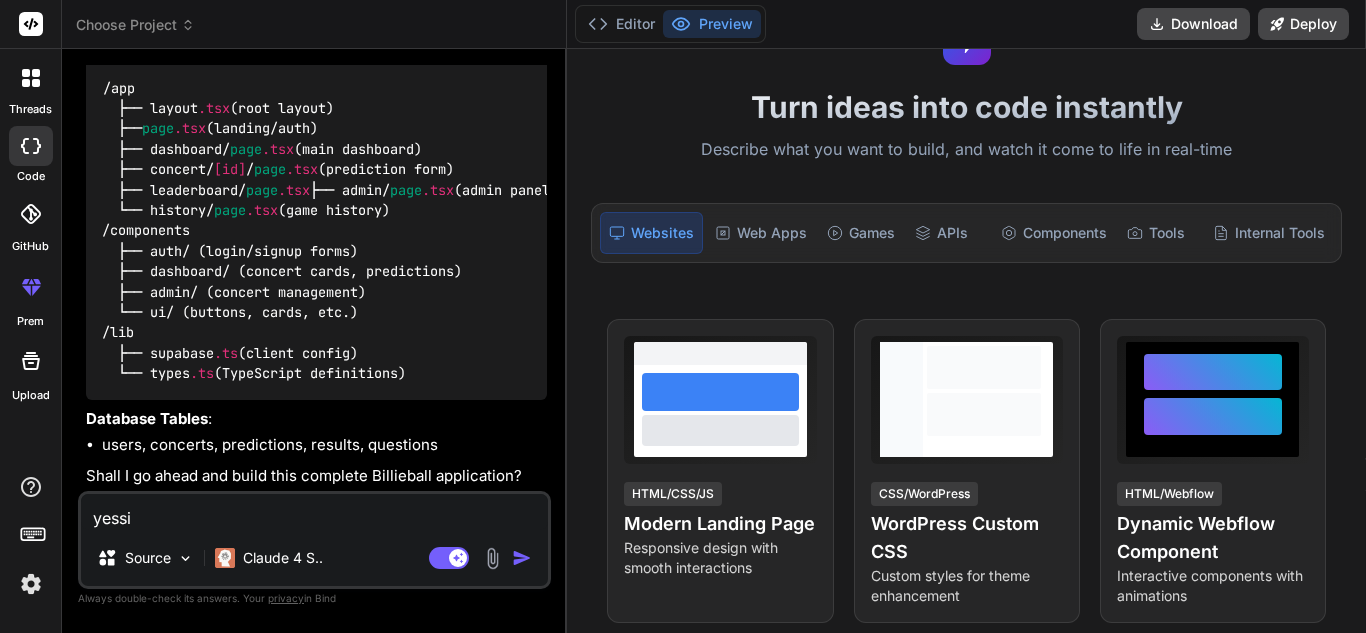 type on "x" 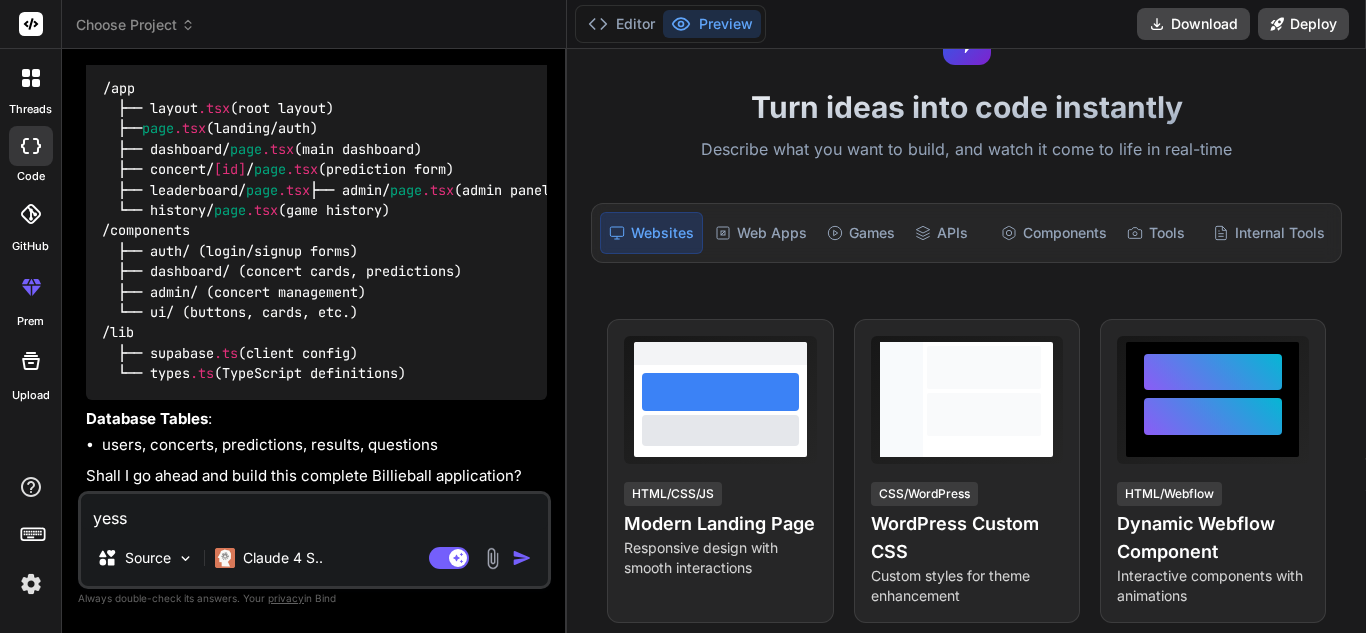 type on "yes" 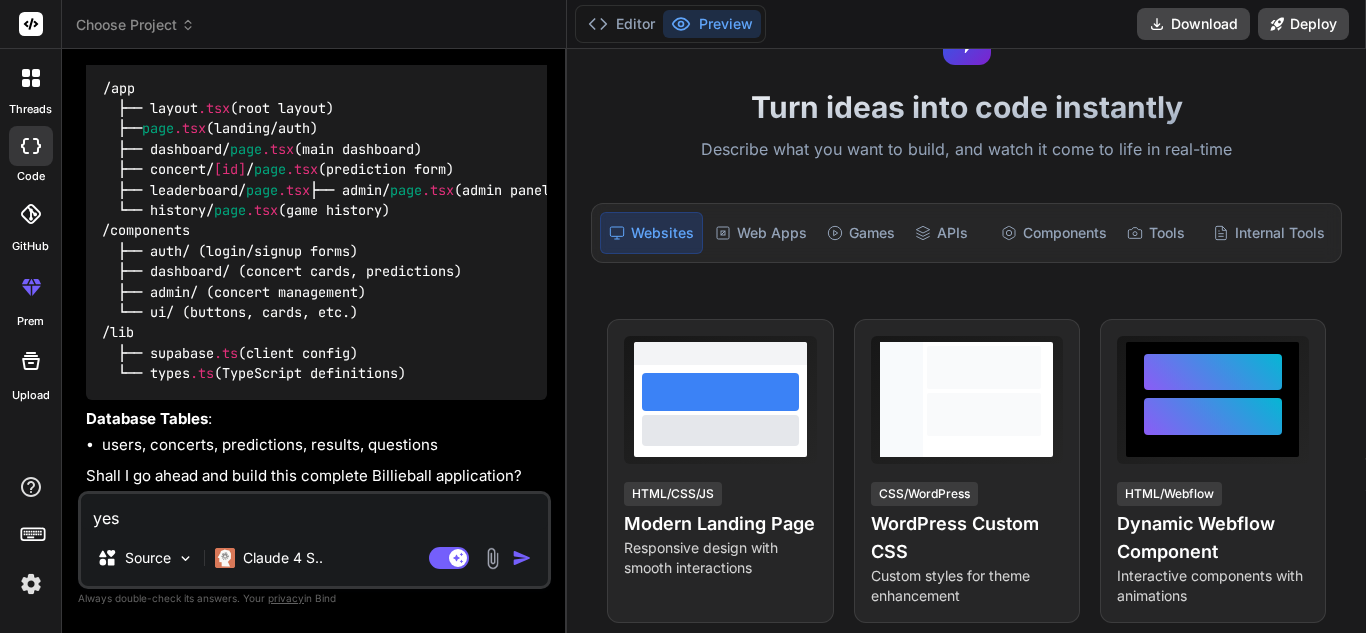 type on "ye" 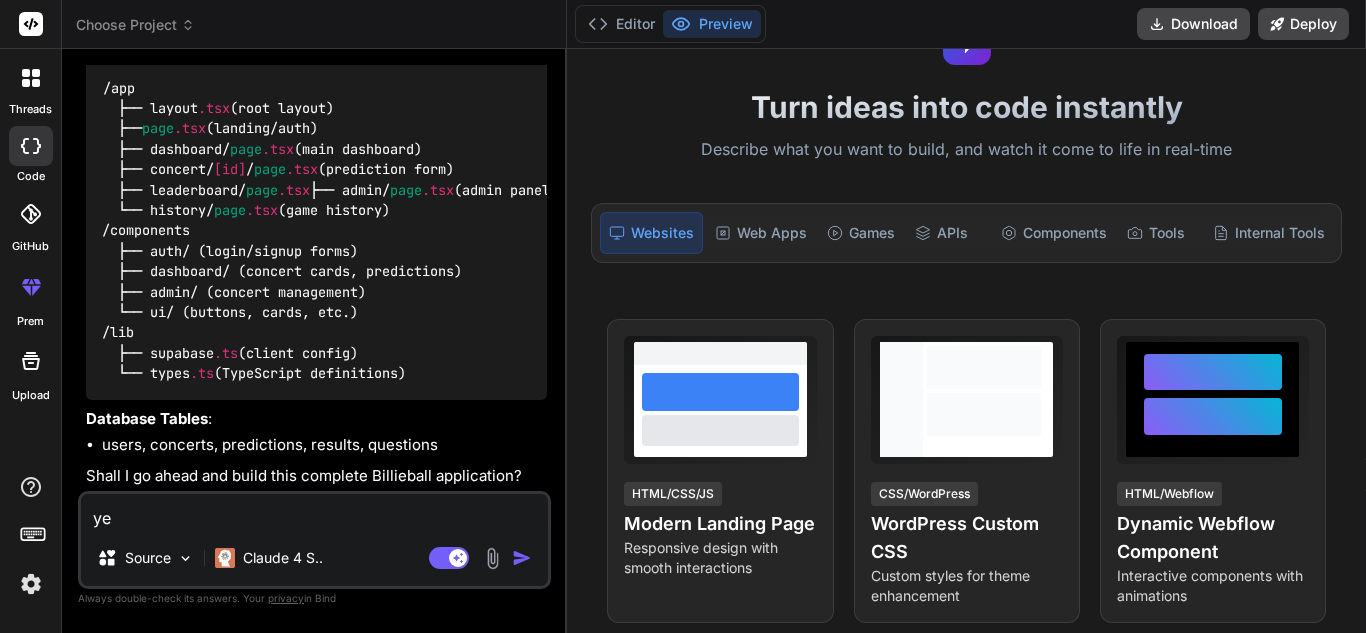 type on "yes" 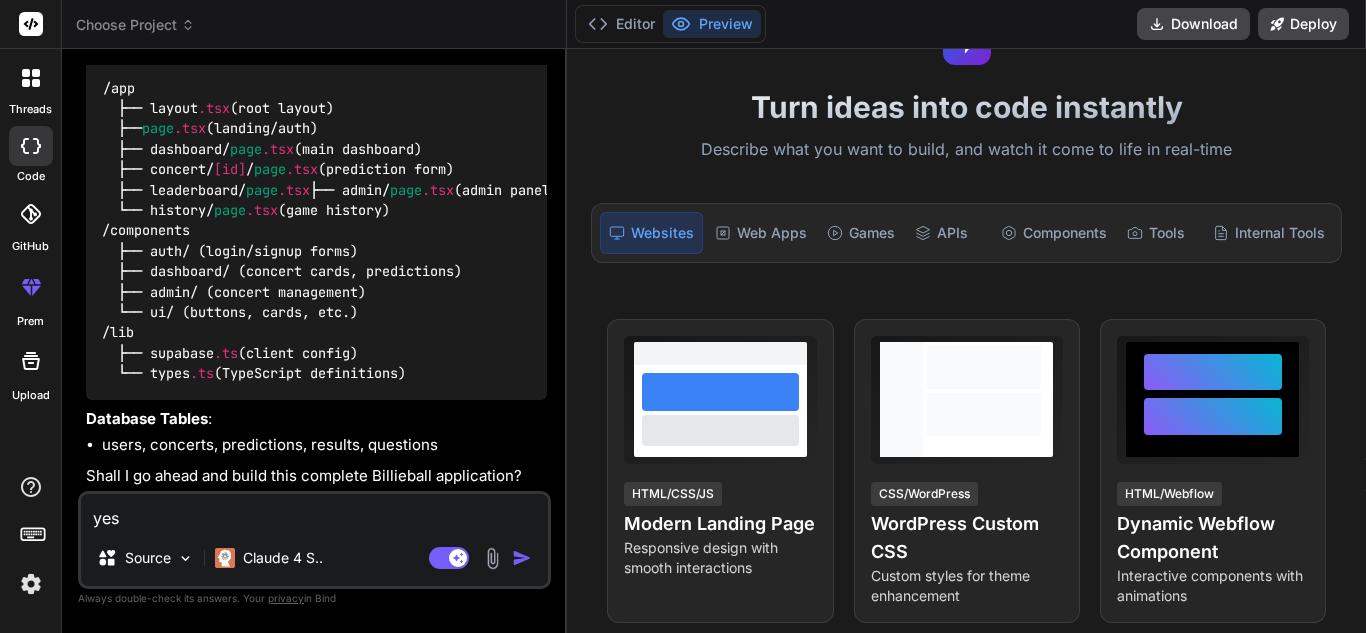 type on "yess" 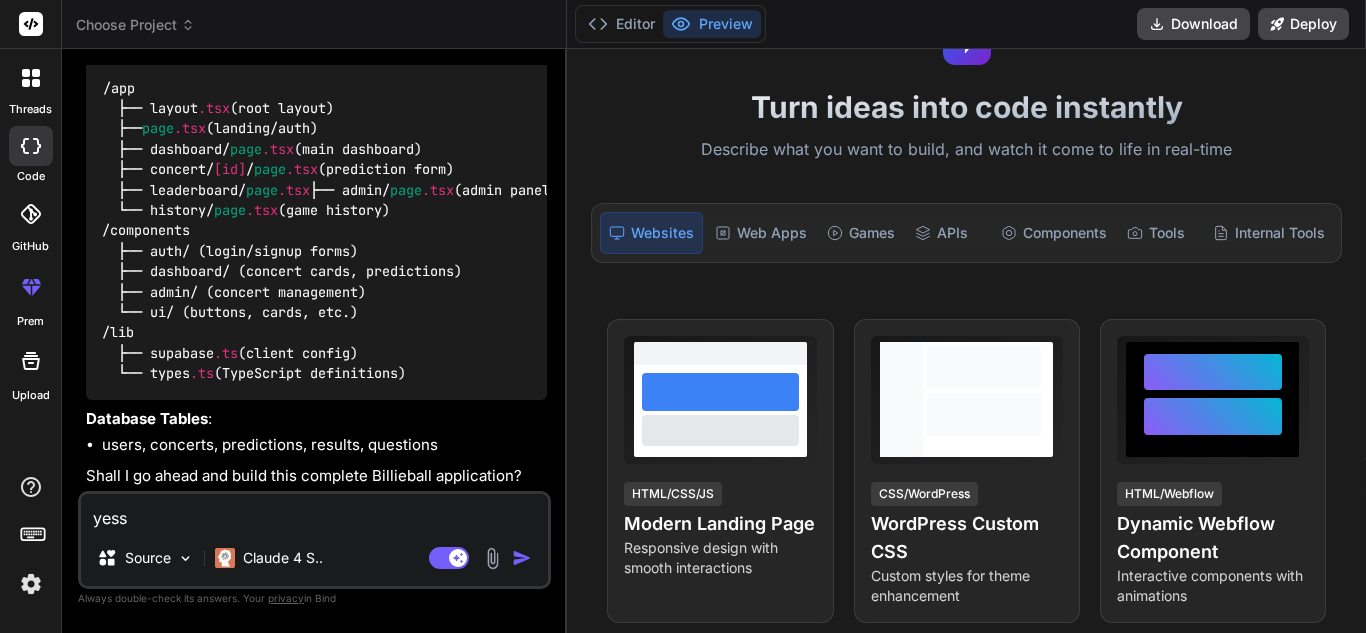 type on "x" 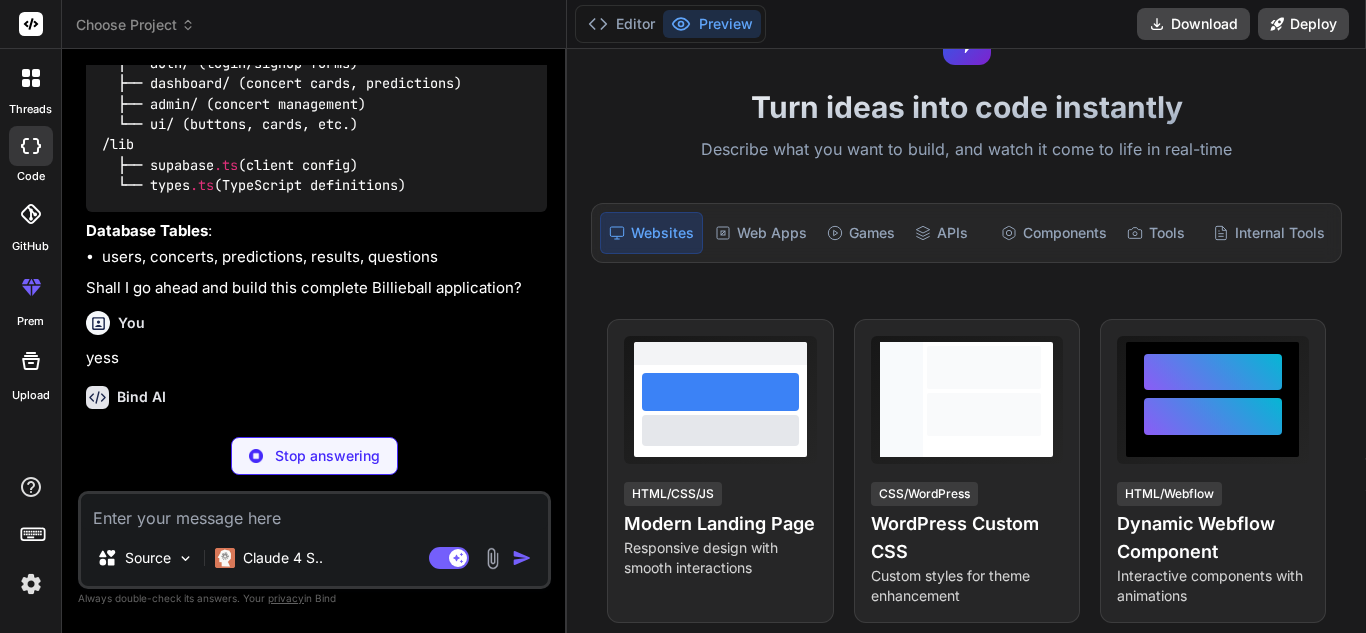 scroll, scrollTop: 1151, scrollLeft: 0, axis: vertical 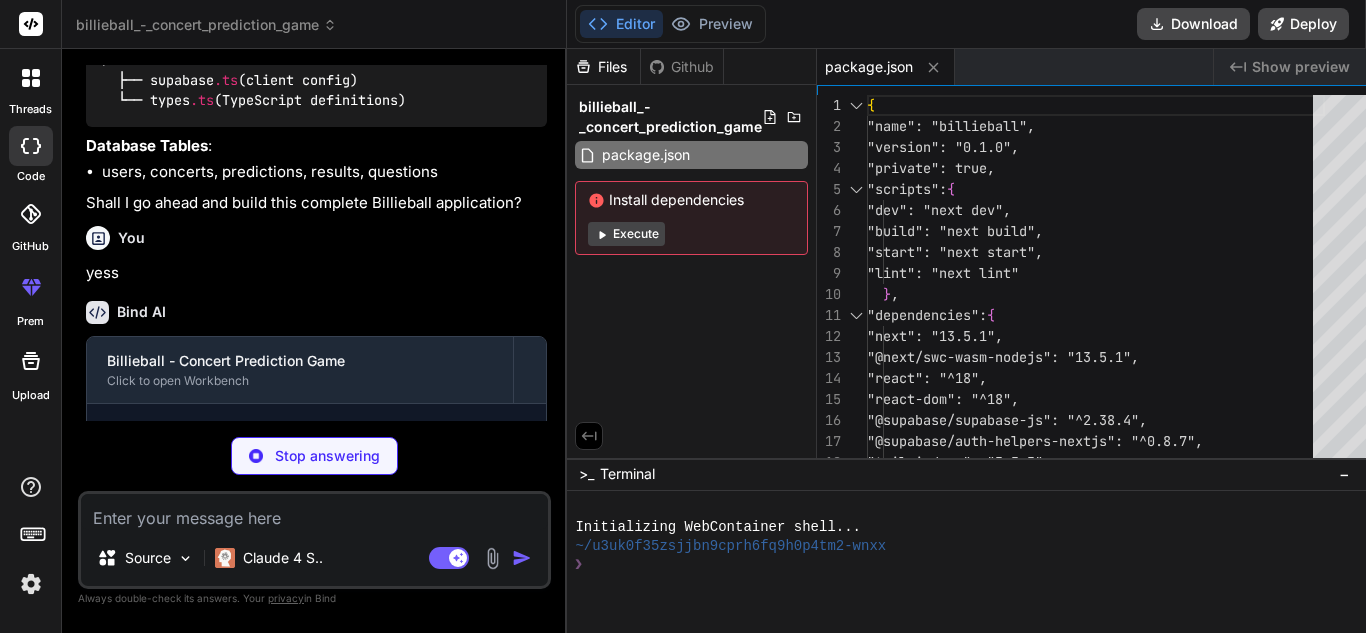 type on "x" 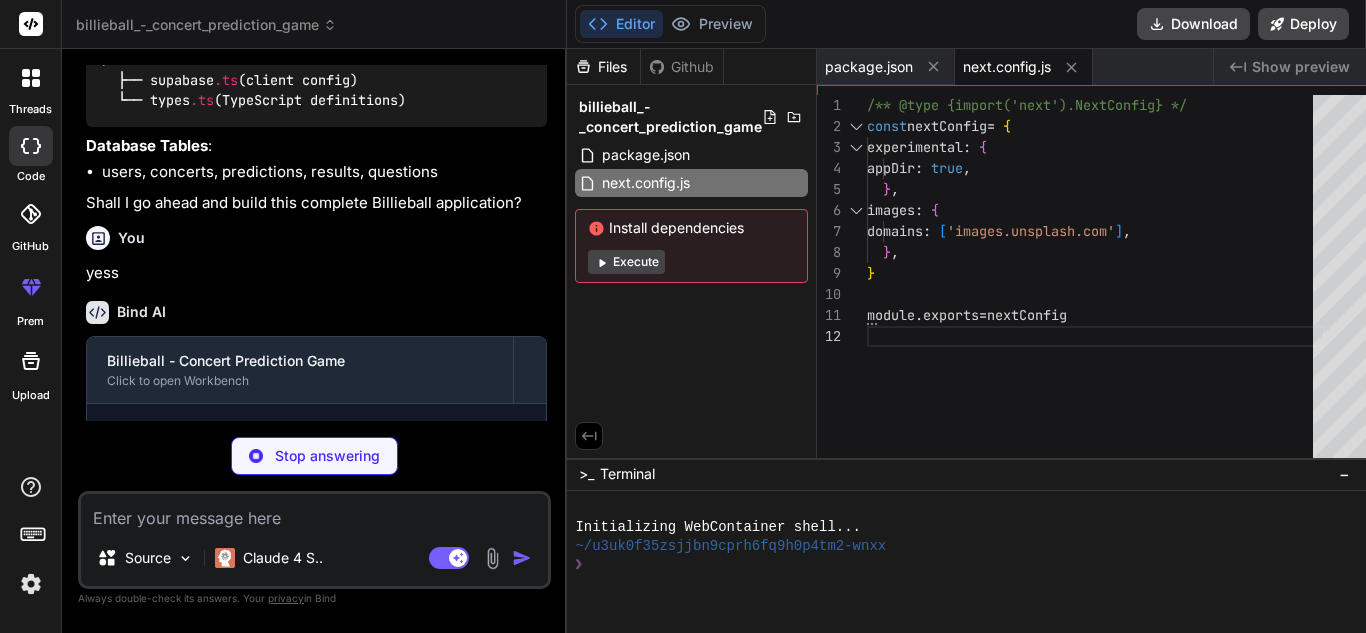 type on "x" 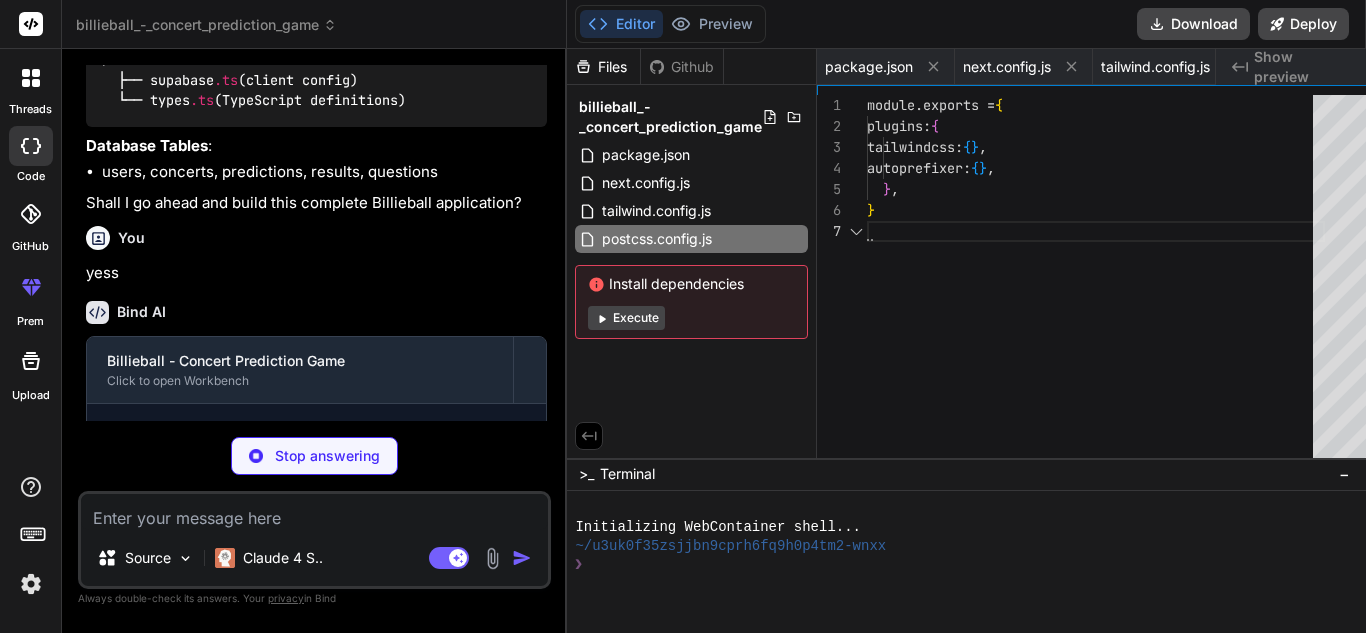 type on "x" 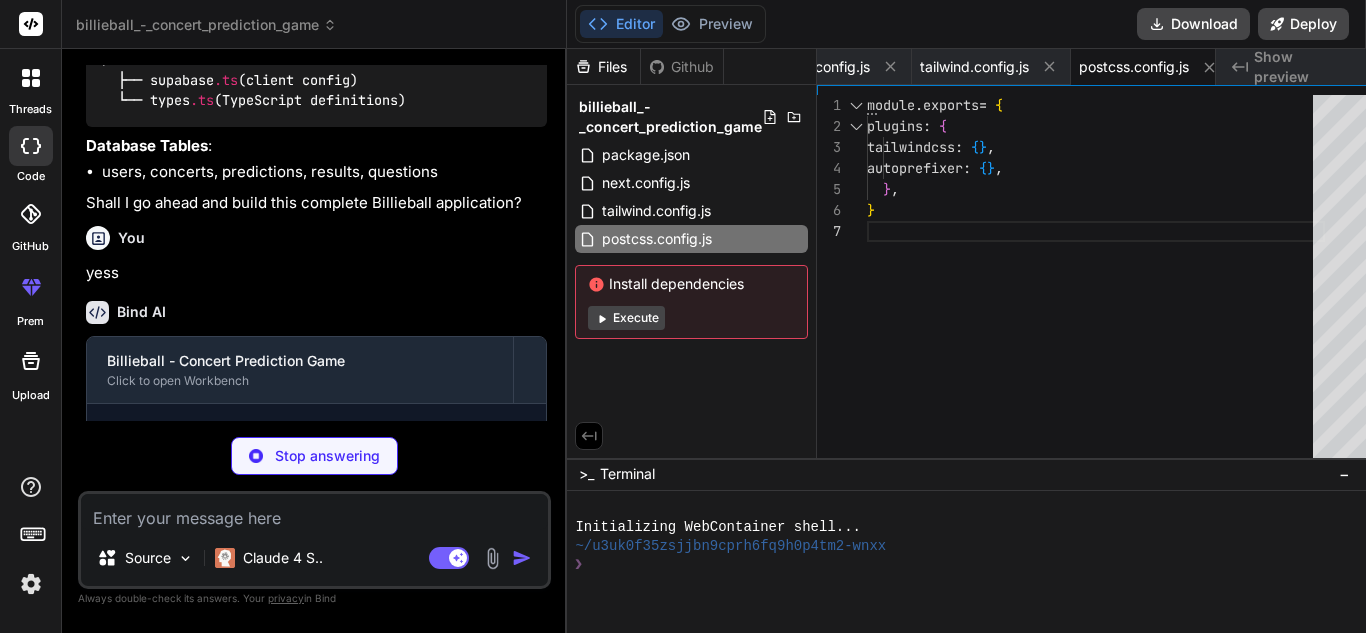 type on "x" 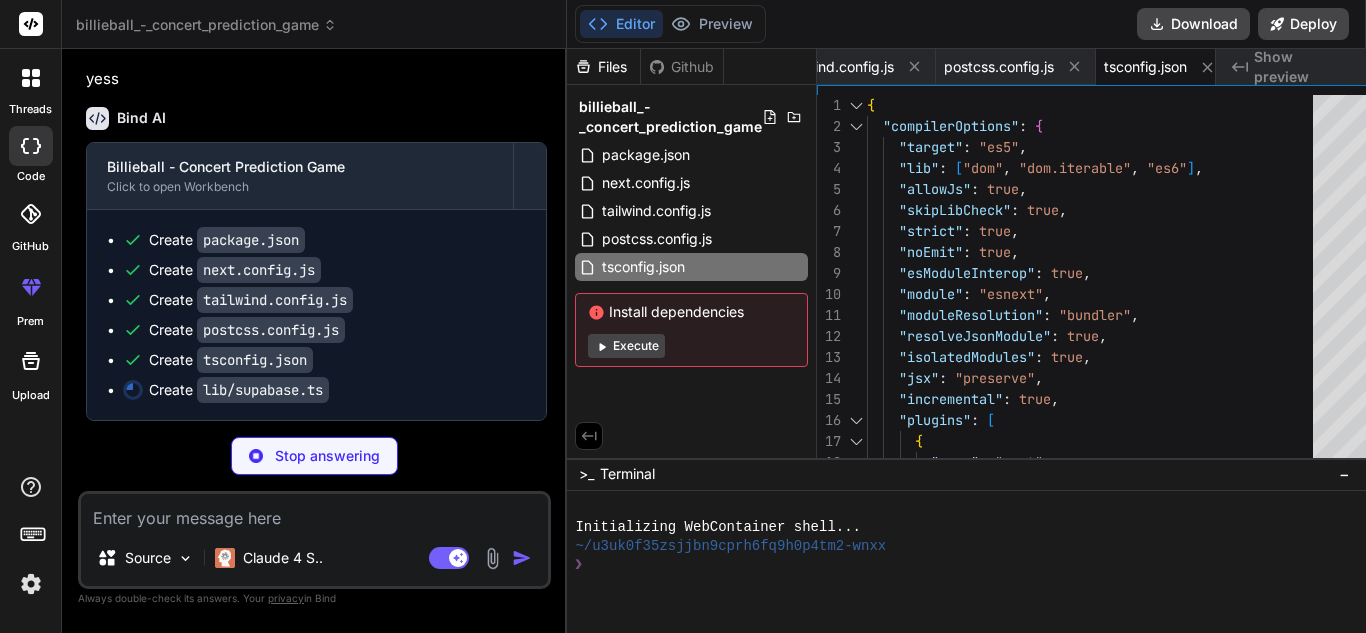 scroll, scrollTop: 1410, scrollLeft: 0, axis: vertical 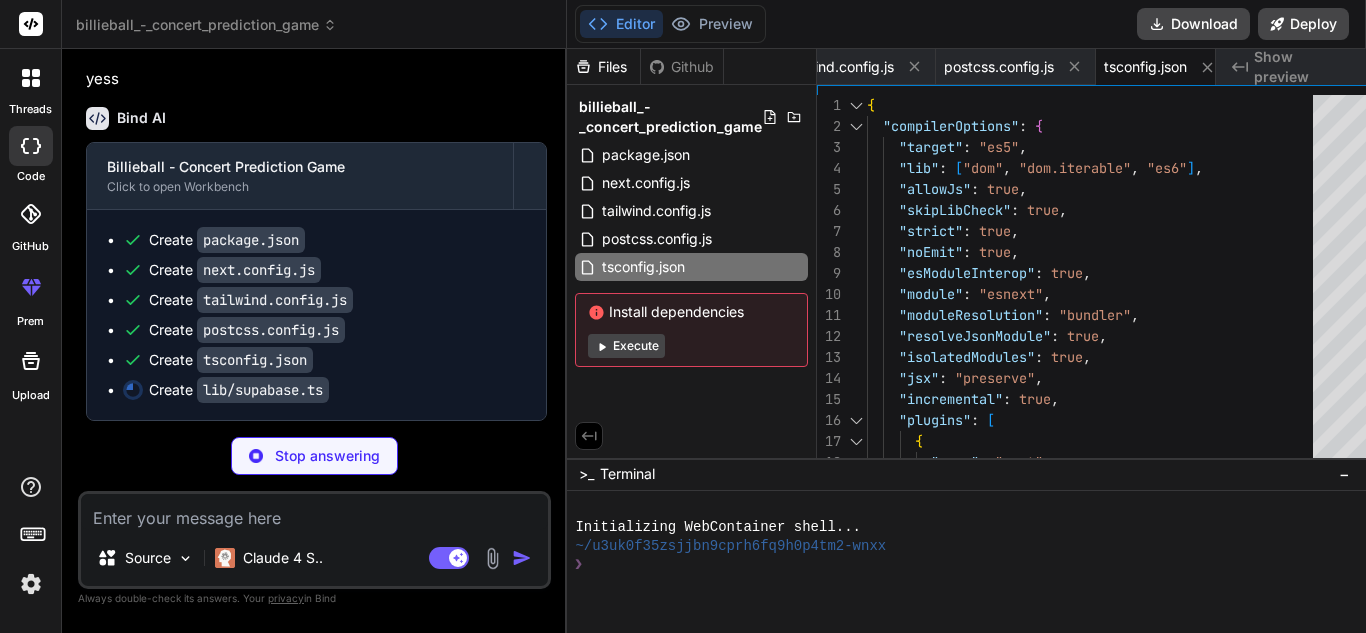 type on "correct_answer?: string
created_at?: string
}
}
}
}" 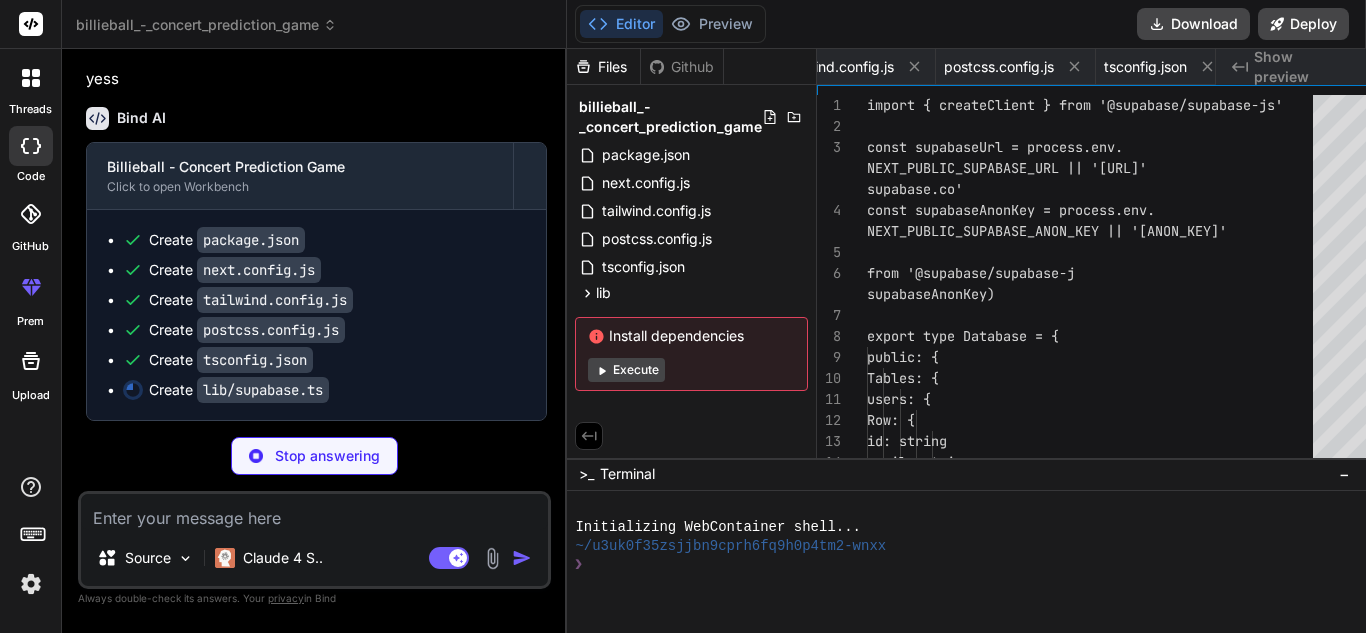 scroll, scrollTop: 0, scrollLeft: 446, axis: horizontal 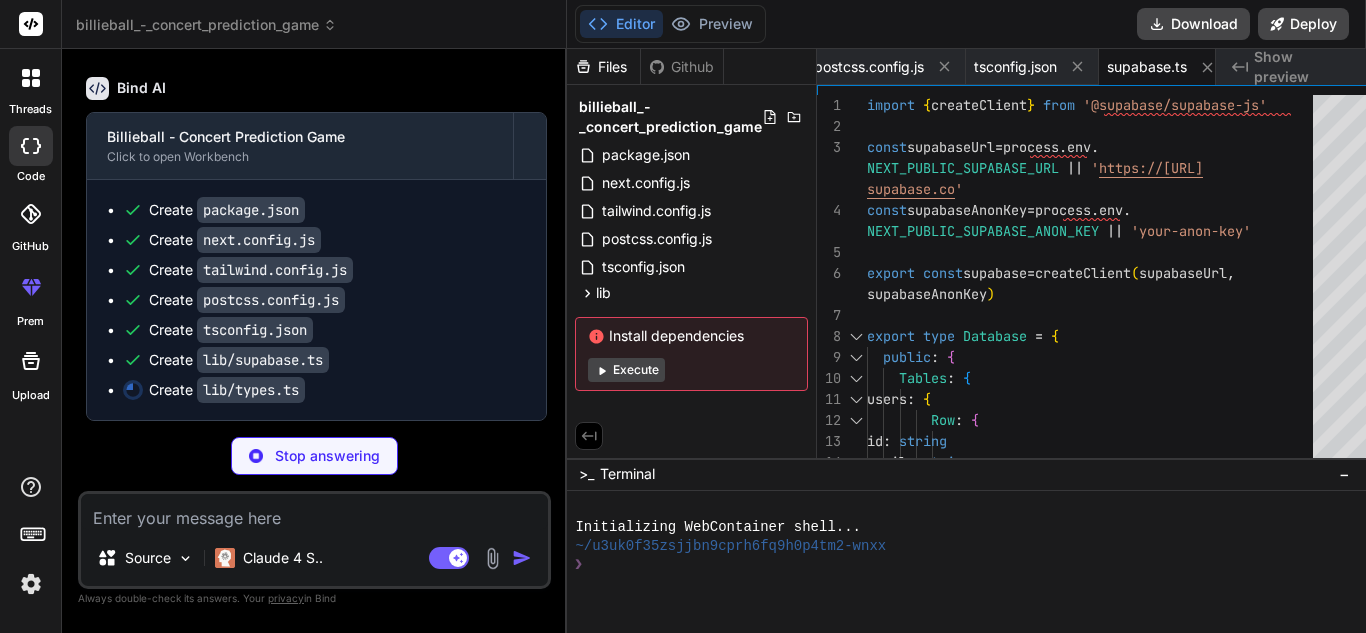 type on "x" 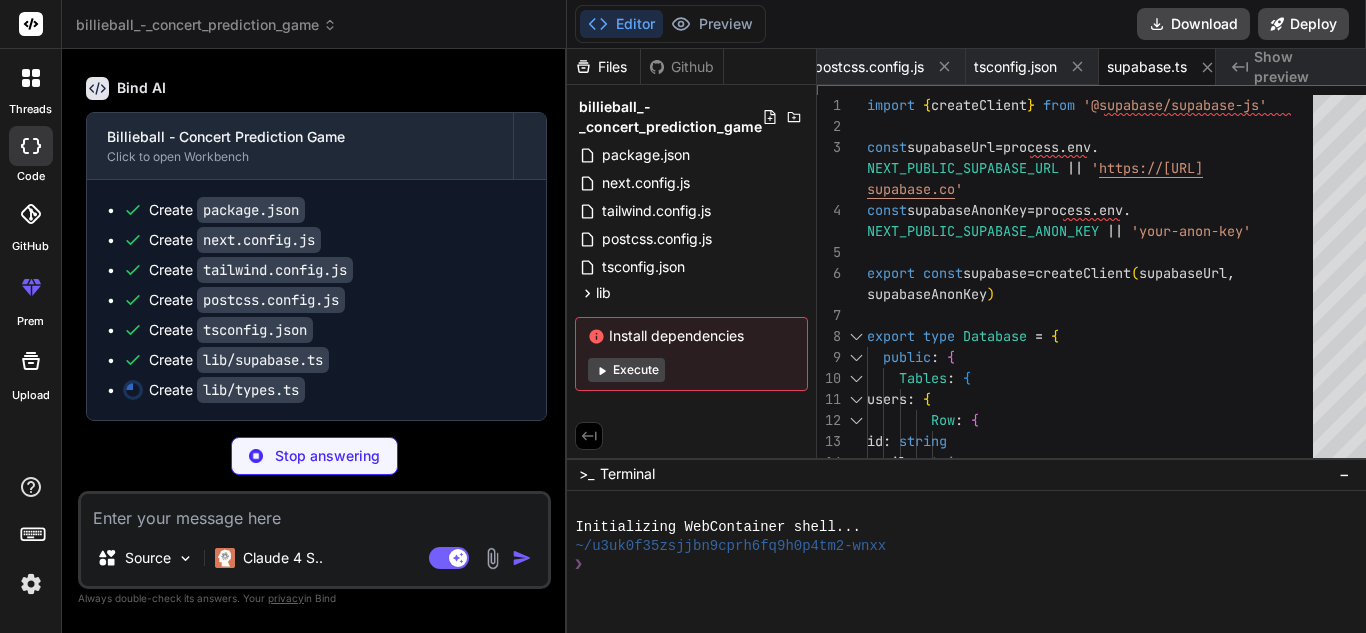 type on "}" 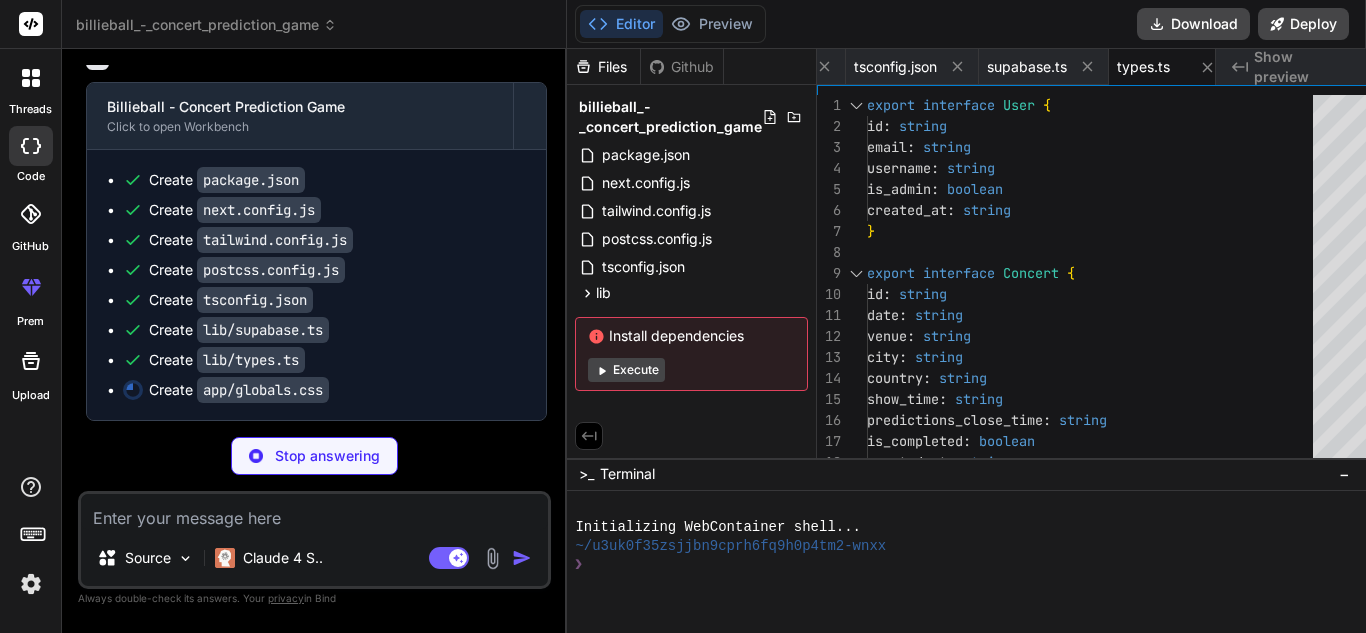 scroll, scrollTop: 1470, scrollLeft: 0, axis: vertical 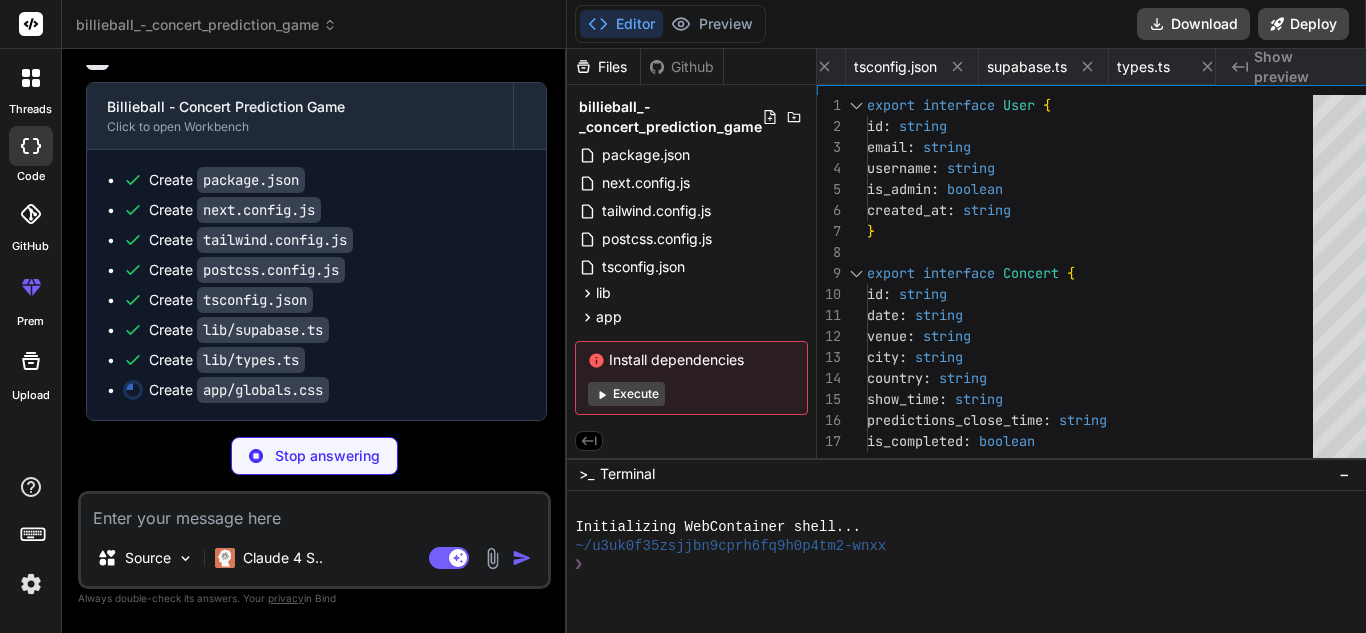 type on "x" 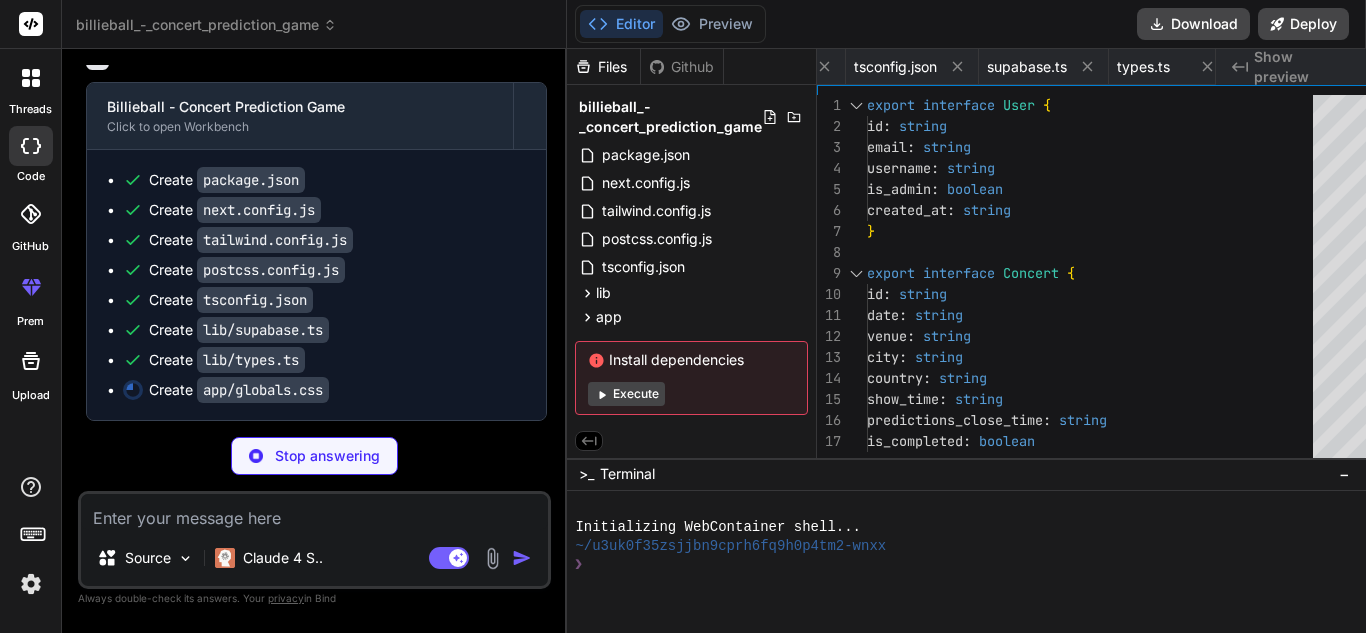 type on "text-white font-semibold py-3 px-6 rounded-lg hover:bg-gray-700 transition-colors duration-200;
}" 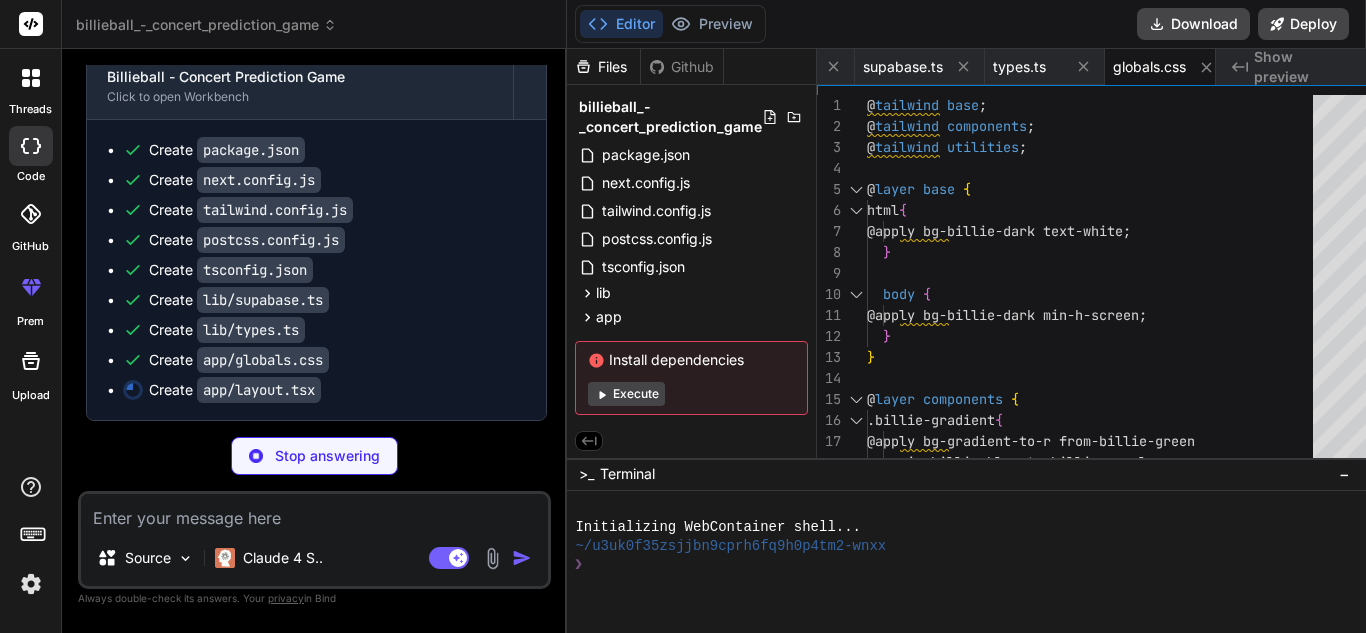 scroll, scrollTop: 1500, scrollLeft: 0, axis: vertical 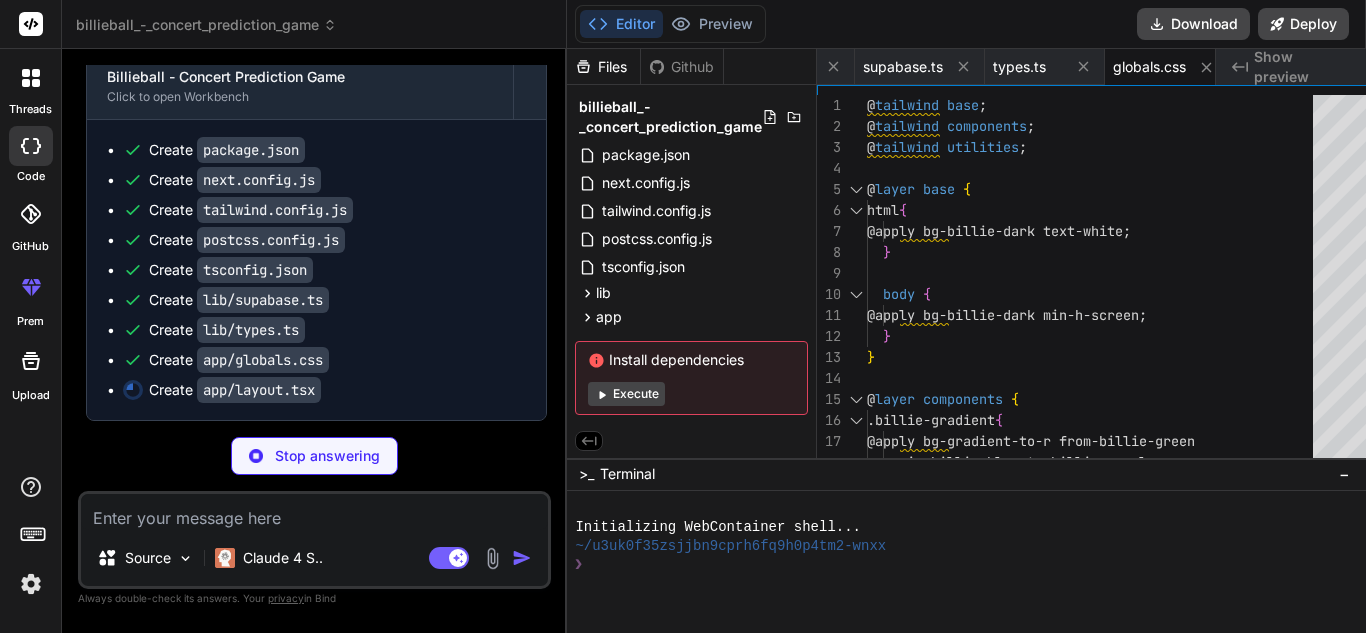 type on "x" 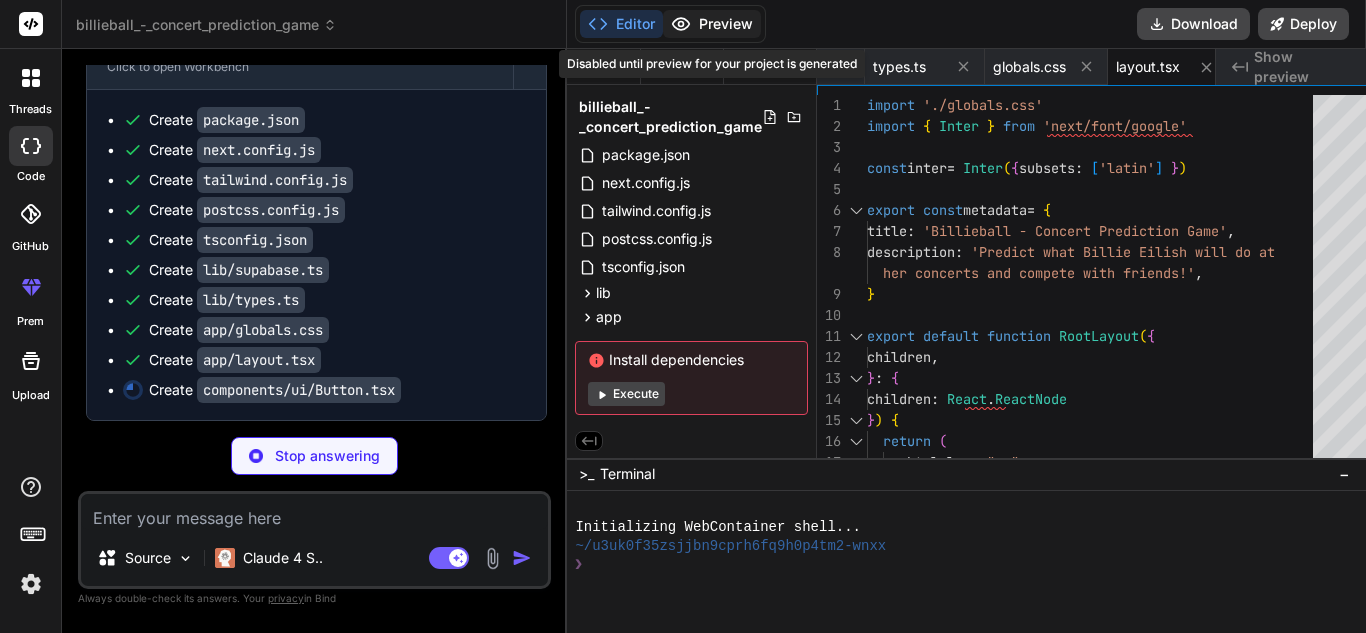 type on "x" 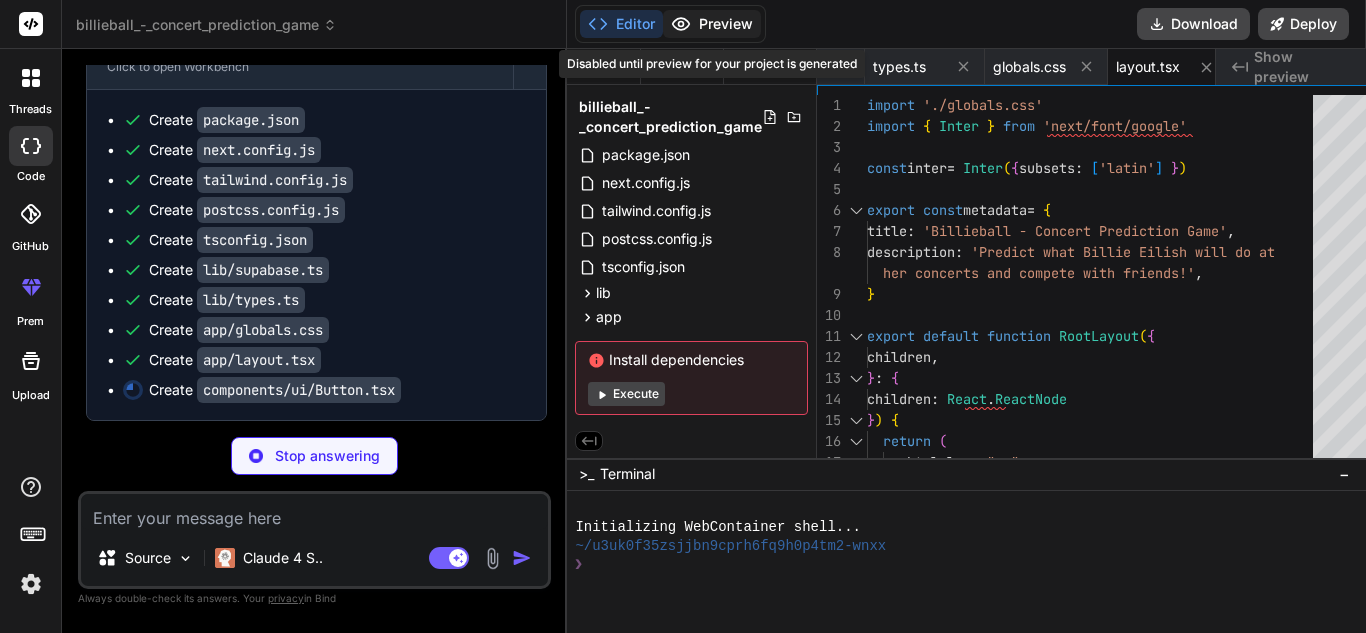 type on "className={clsx(baseStyles, variants[variant], sizes[size], className)}
{...props}
>
{children}
</button>
)" 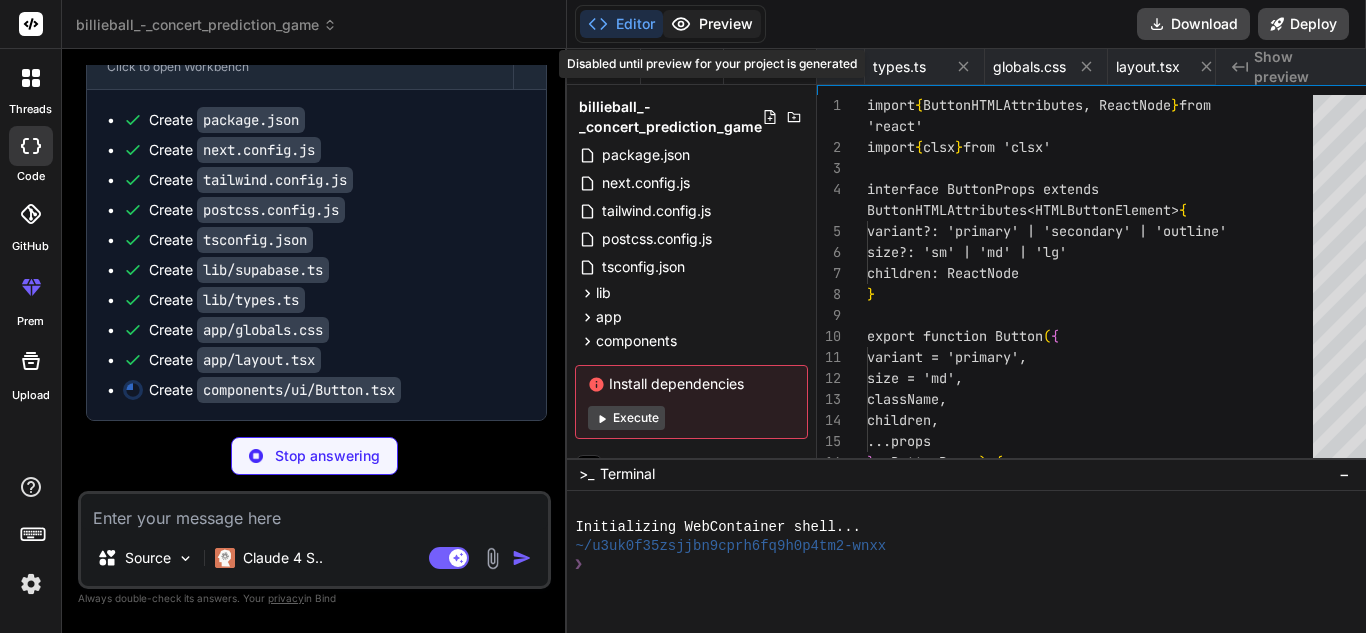 scroll, scrollTop: 0, scrollLeft: 930, axis: horizontal 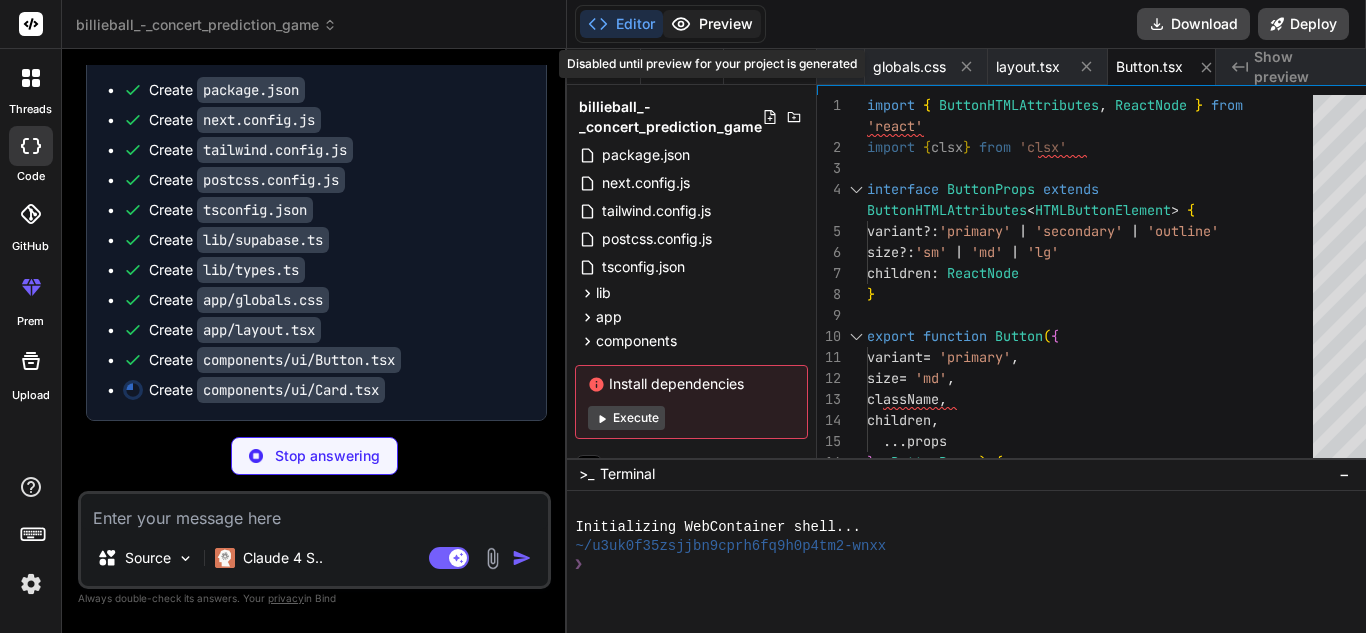 type on "x" 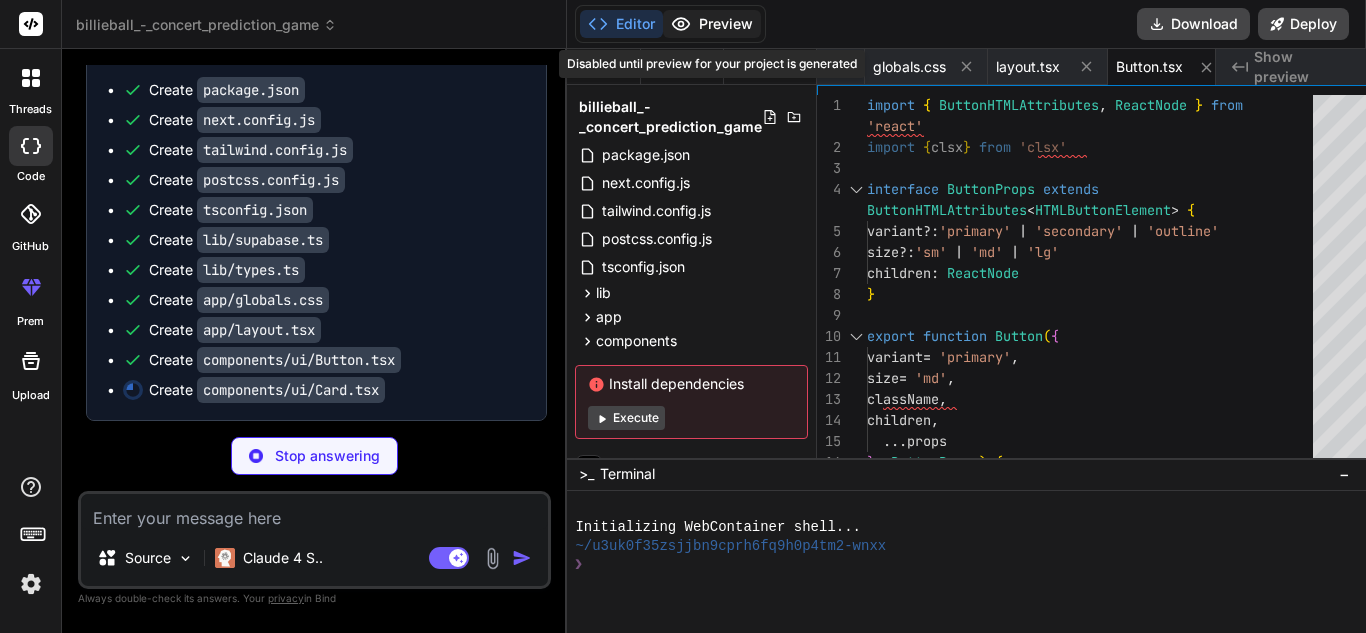 type on "}" 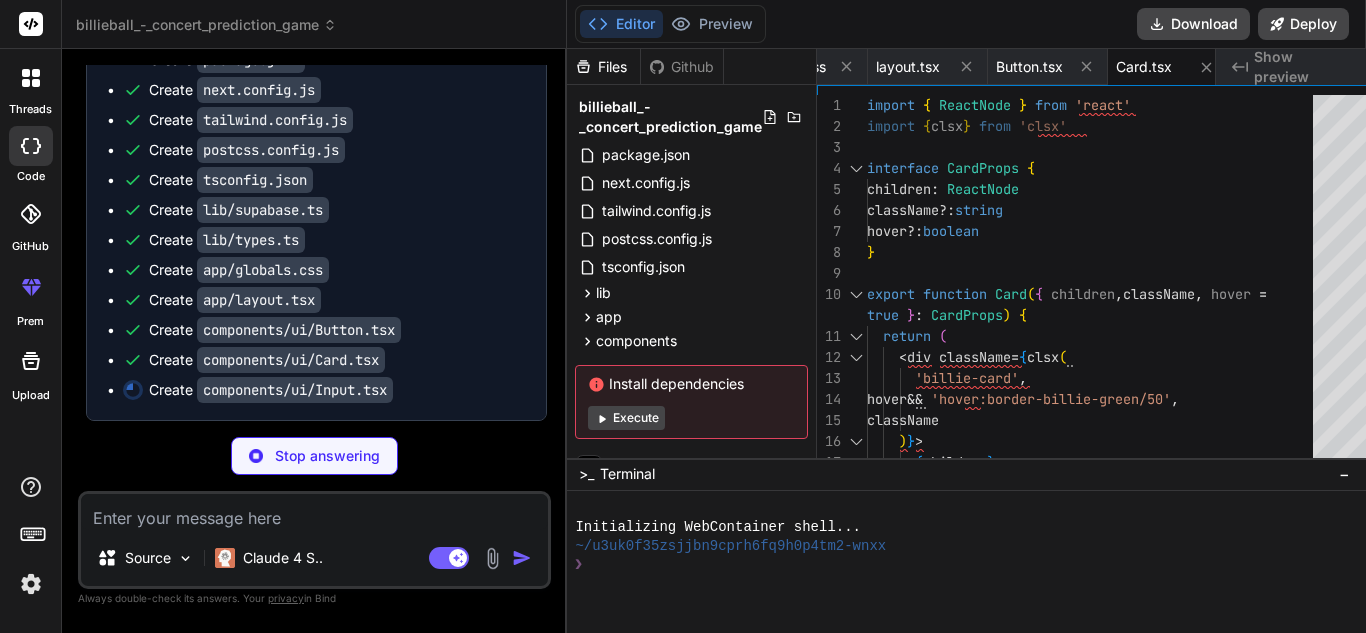 scroll, scrollTop: 1590, scrollLeft: 0, axis: vertical 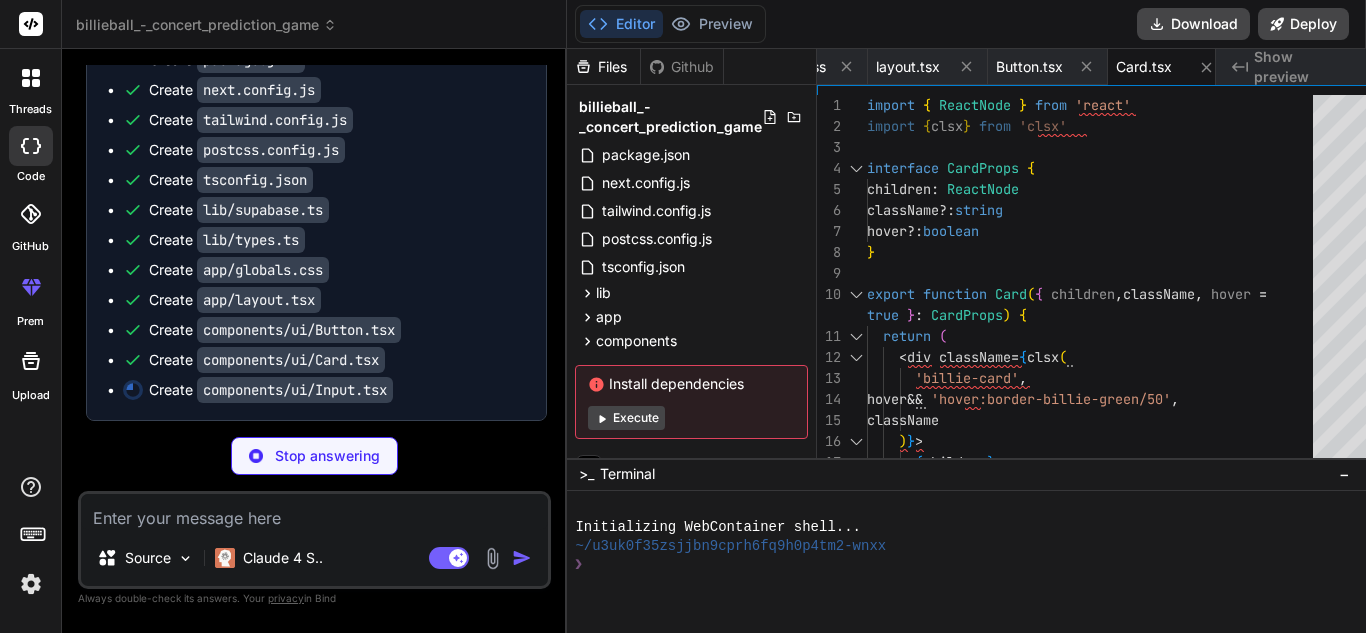 type on ")
}
)
Input.displayName = 'Input'" 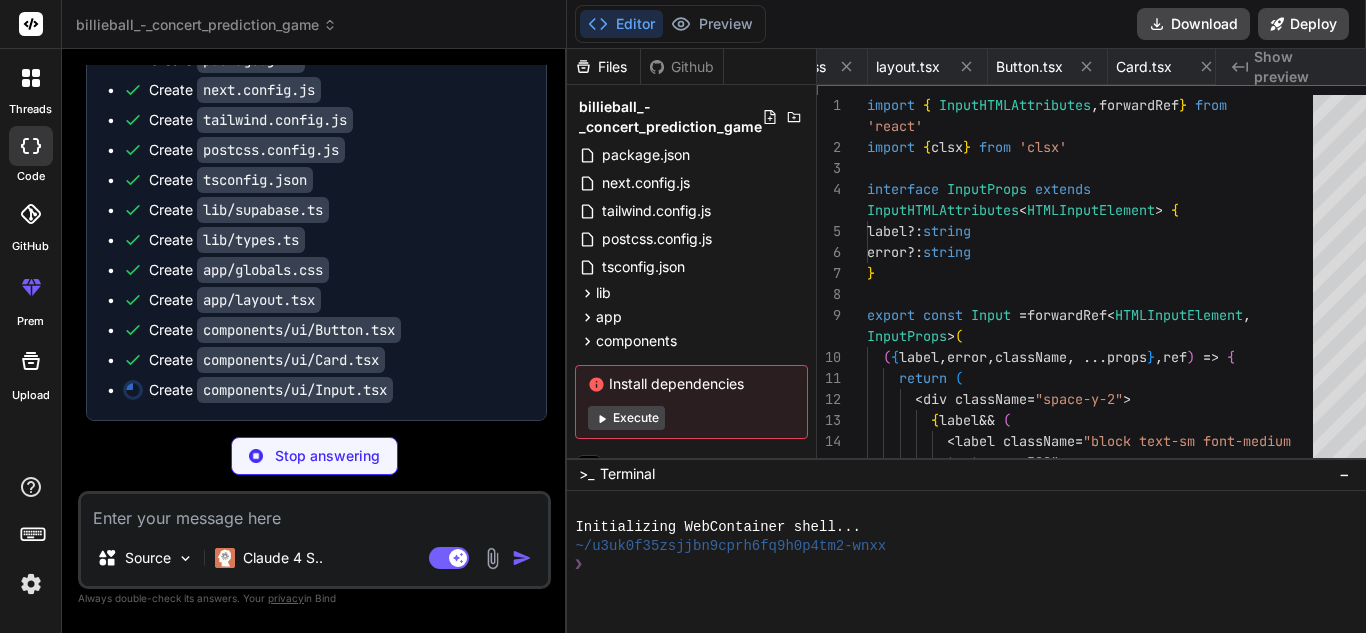 scroll, scrollTop: 0, scrollLeft: 1170, axis: horizontal 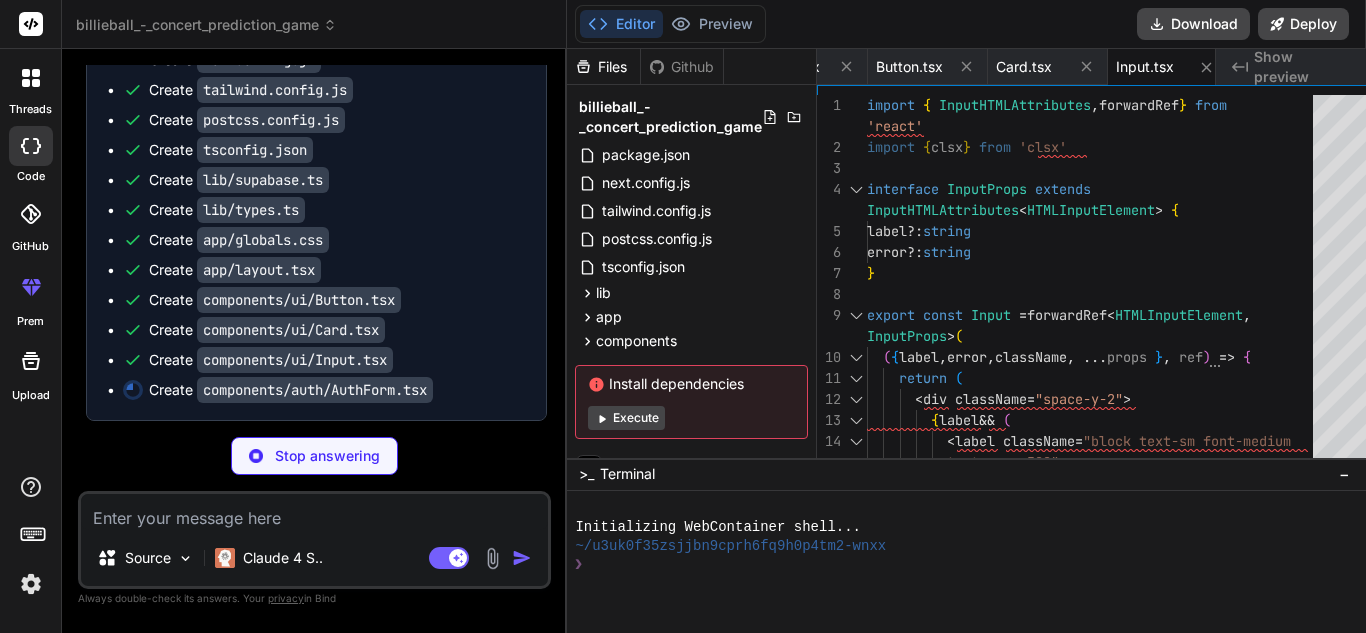 type on "x" 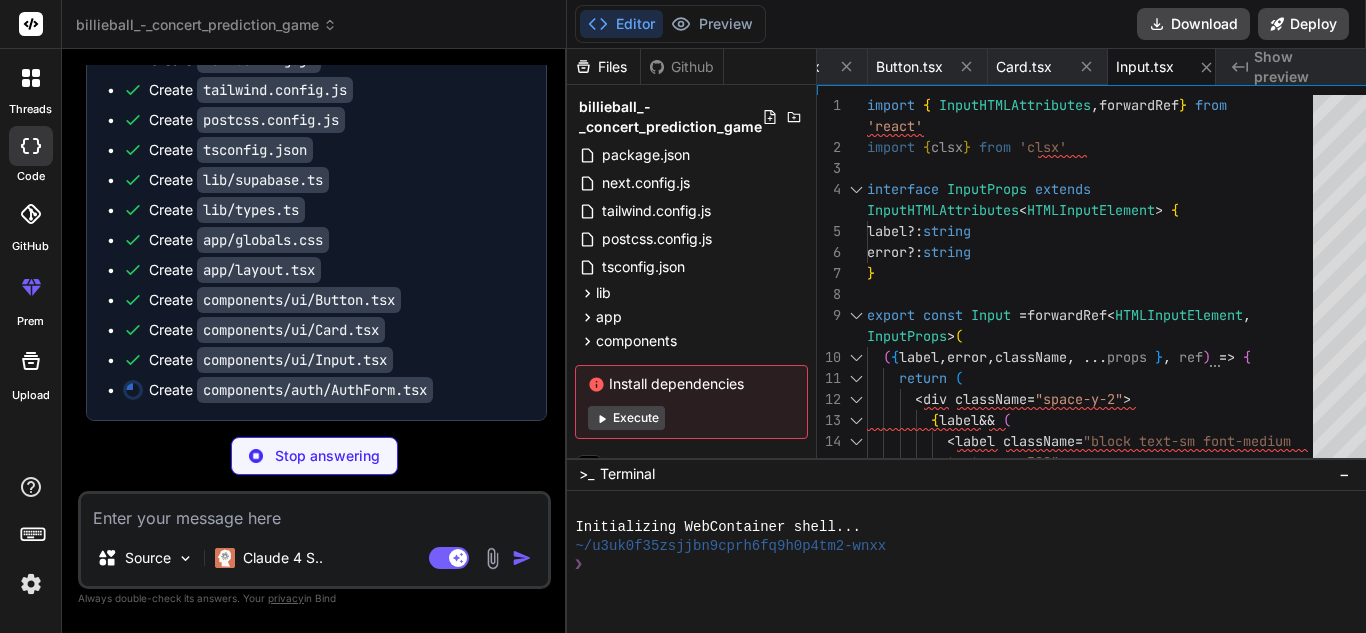 type on "</div>
</div>
</div>
</Card>
)
}" 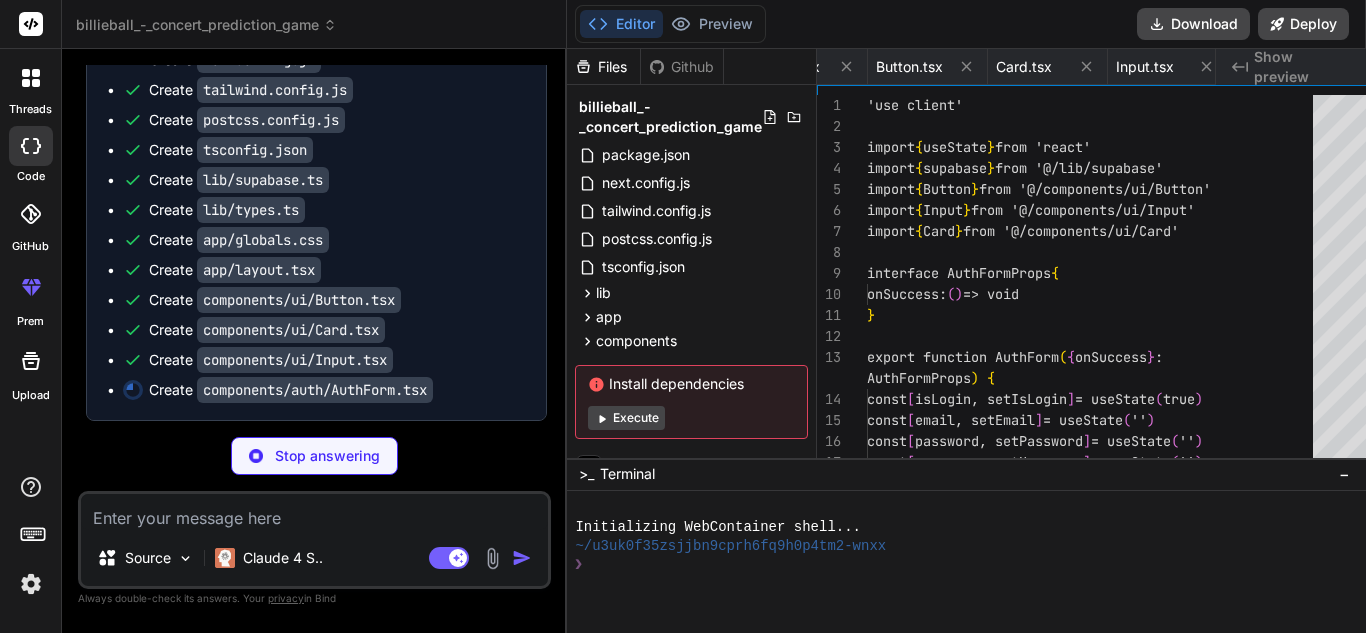 scroll, scrollTop: 0, scrollLeft: 1309, axis: horizontal 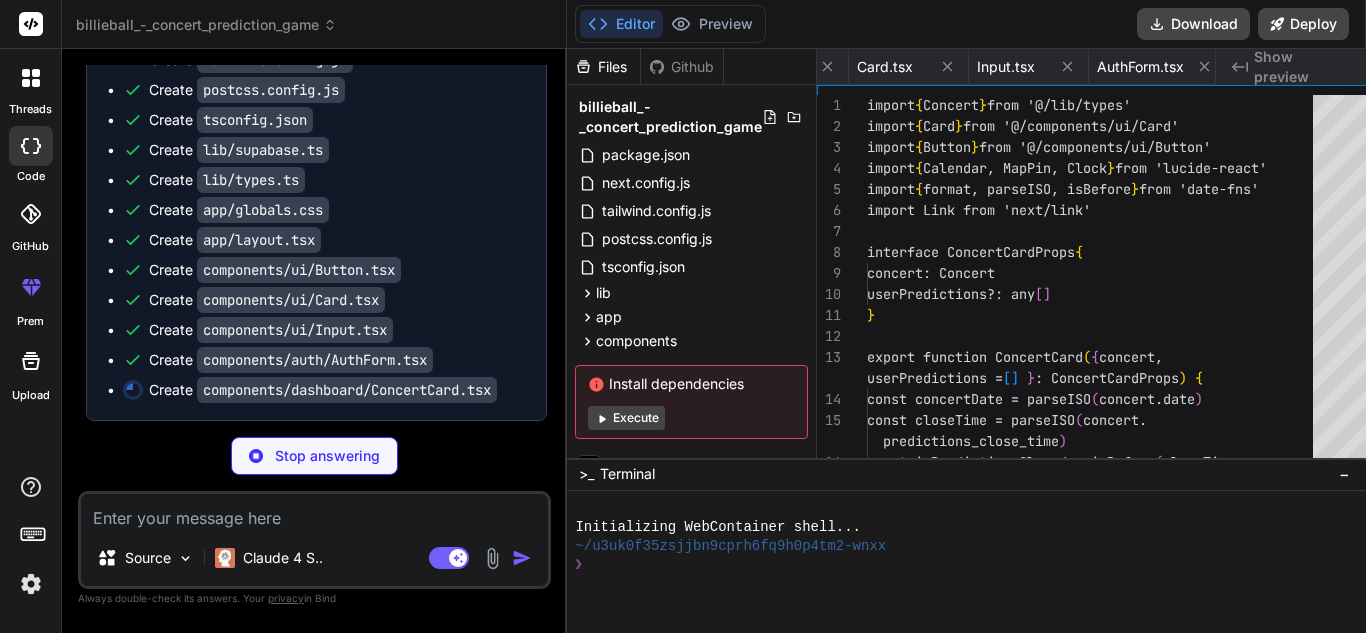 type on "x" 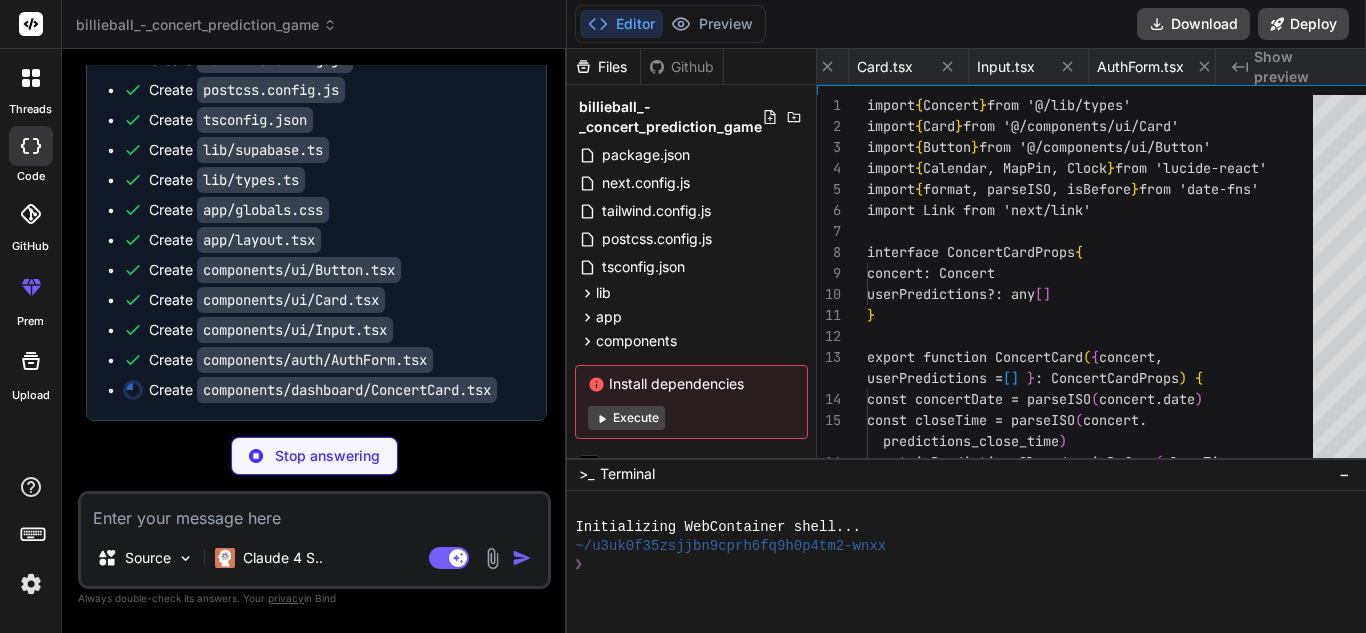 type on "</div>
)
}" 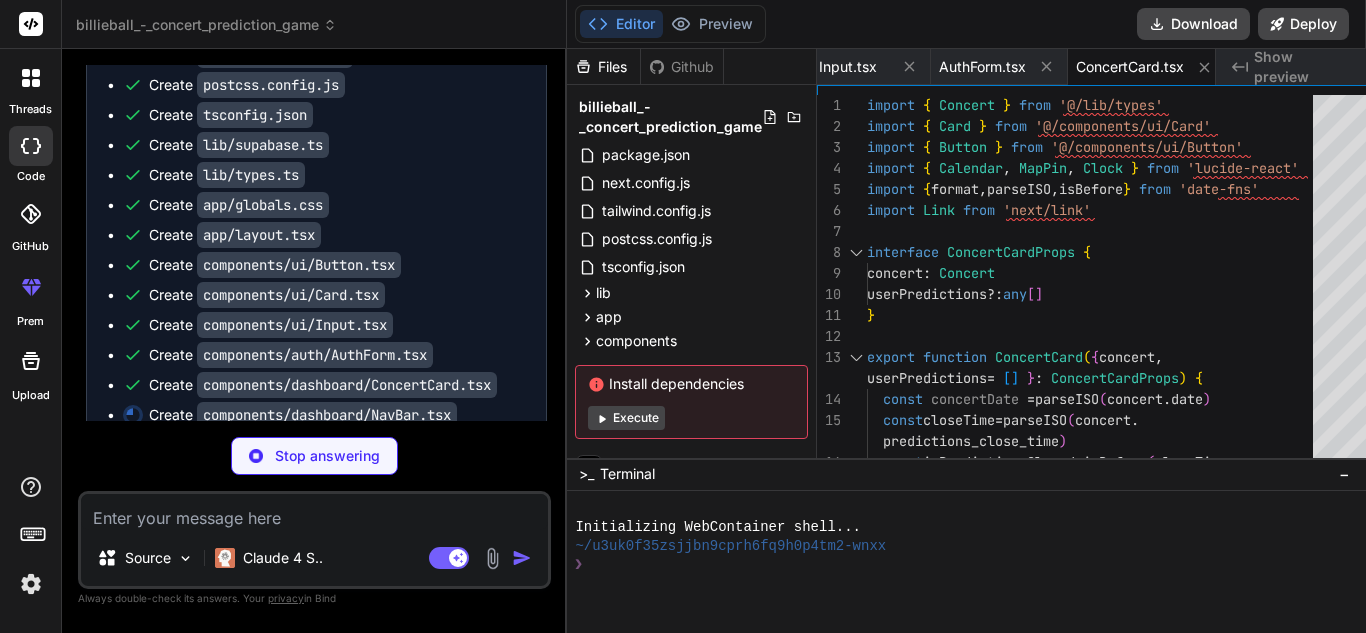 type on "x" 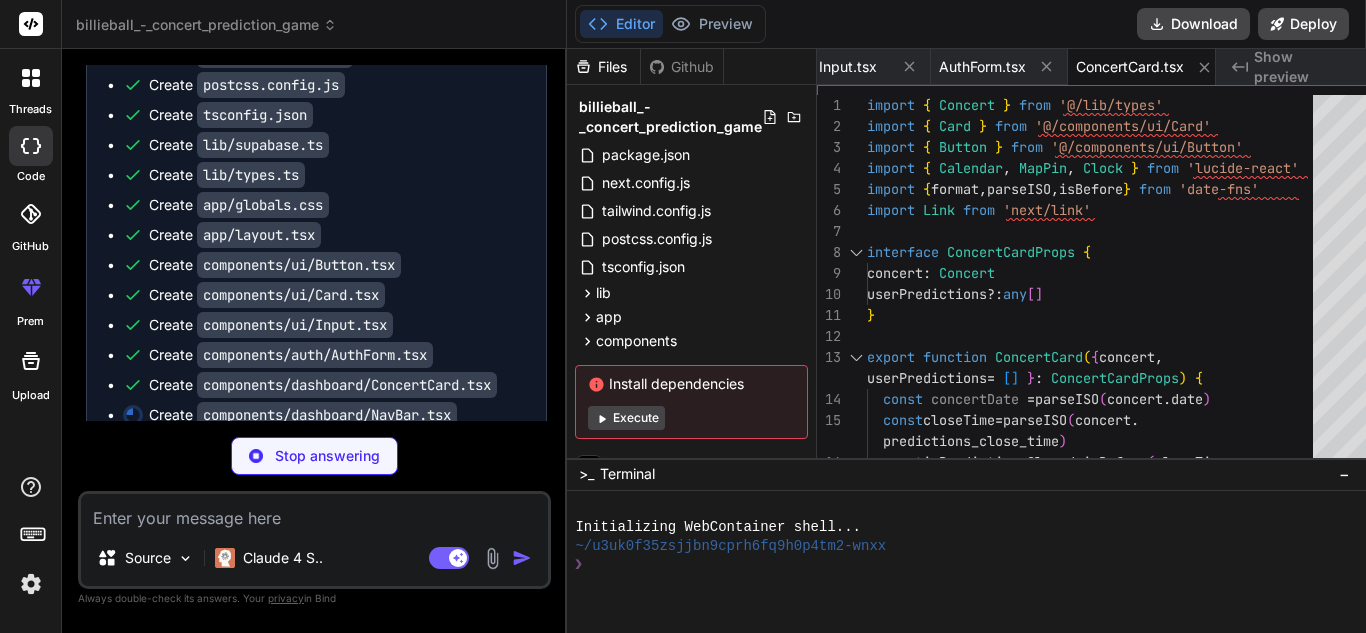 type on "Sign Out
[/BUTTON]
[/DIV]
[/DIV]
[/DIV]
[/NAV]
)
}" 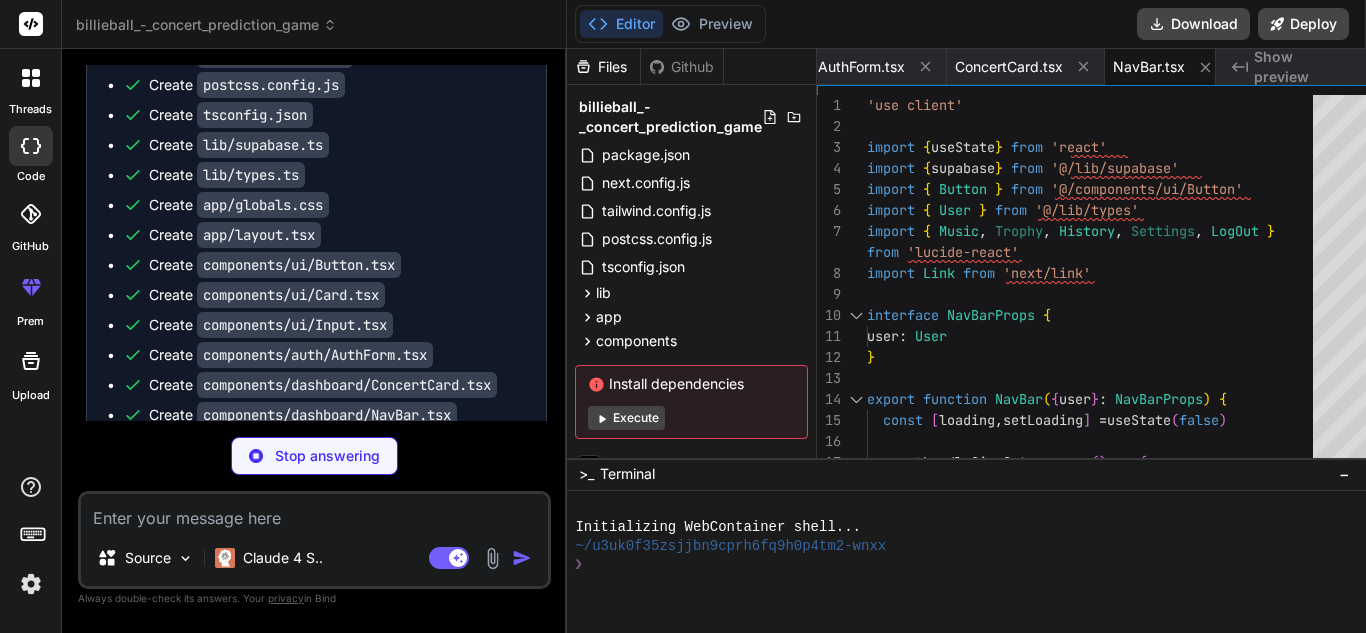 type on "x" 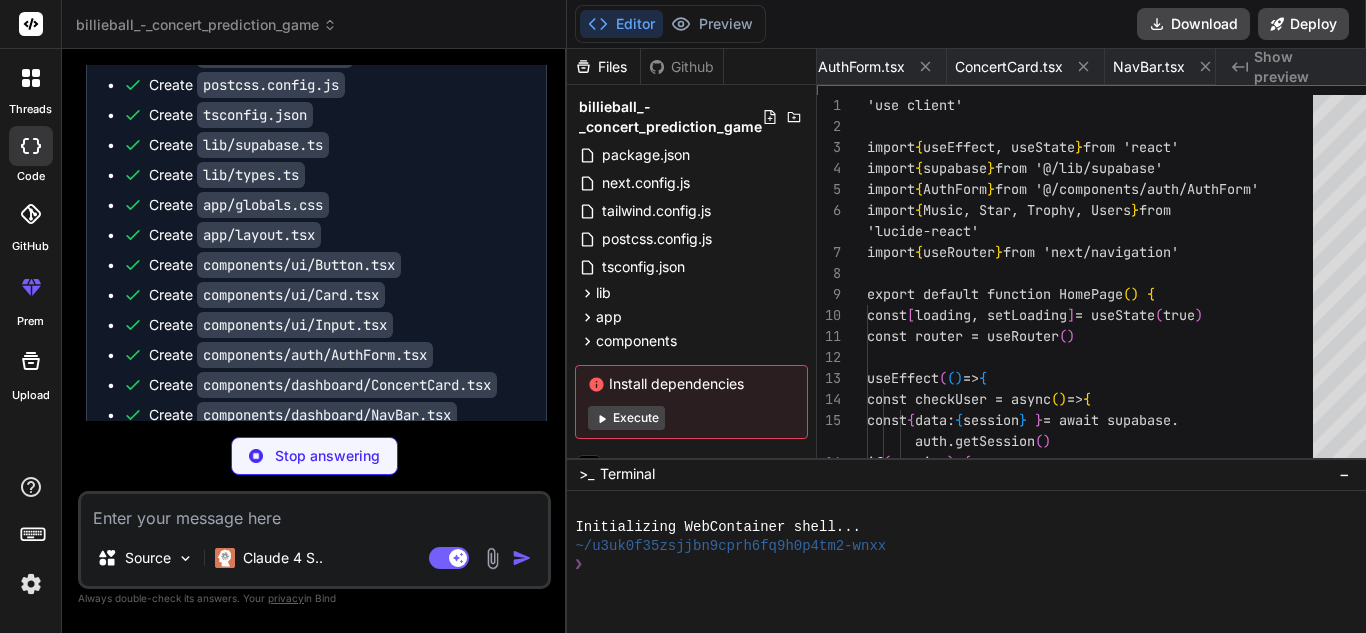 scroll, scrollTop: 0, scrollLeft: 1708, axis: horizontal 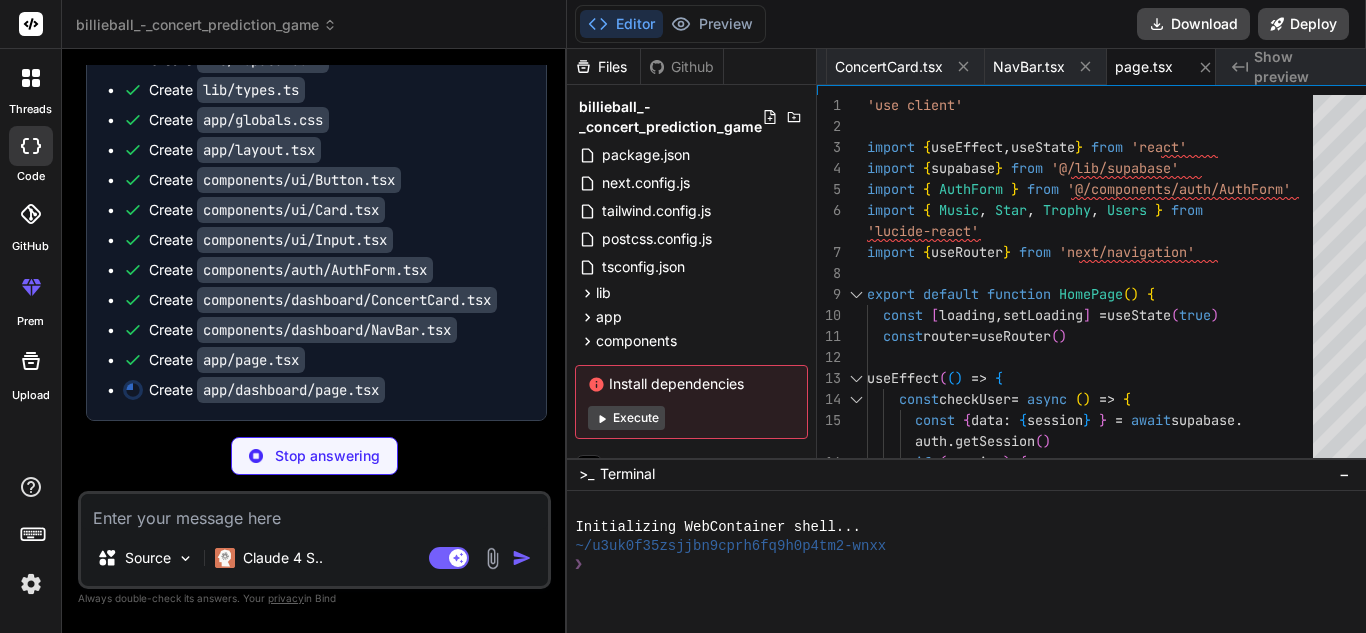 click on "Execute" at bounding box center (626, 418) 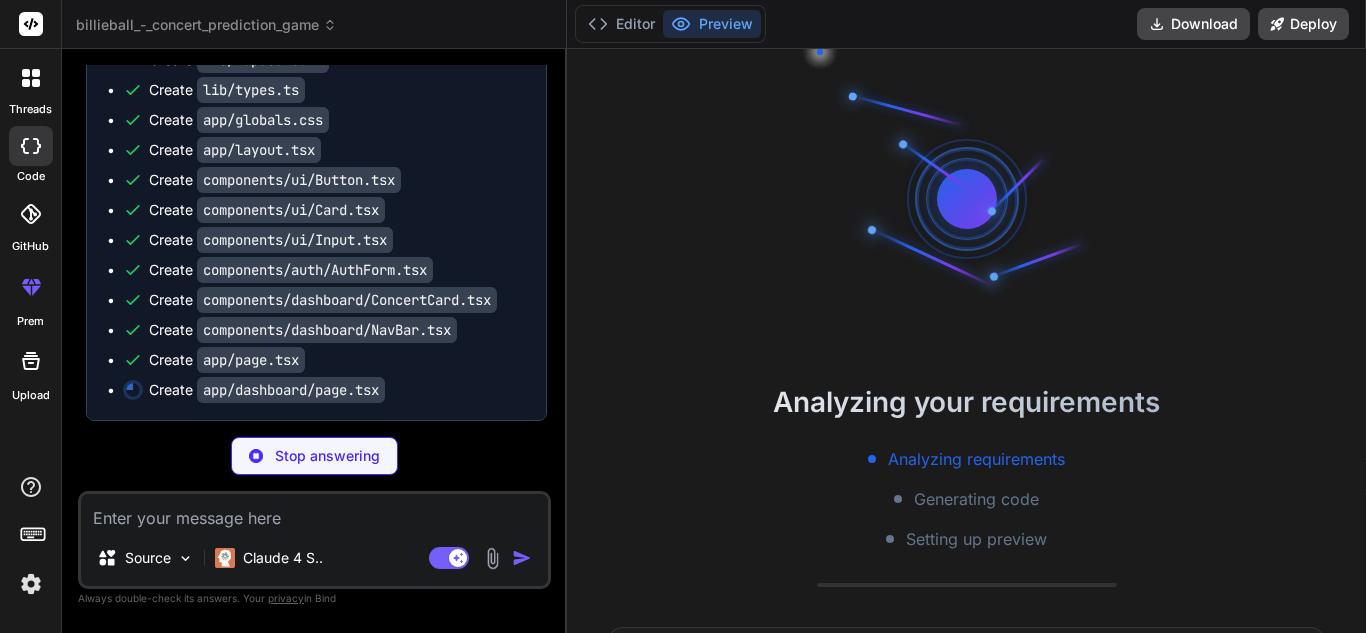 type on "x" 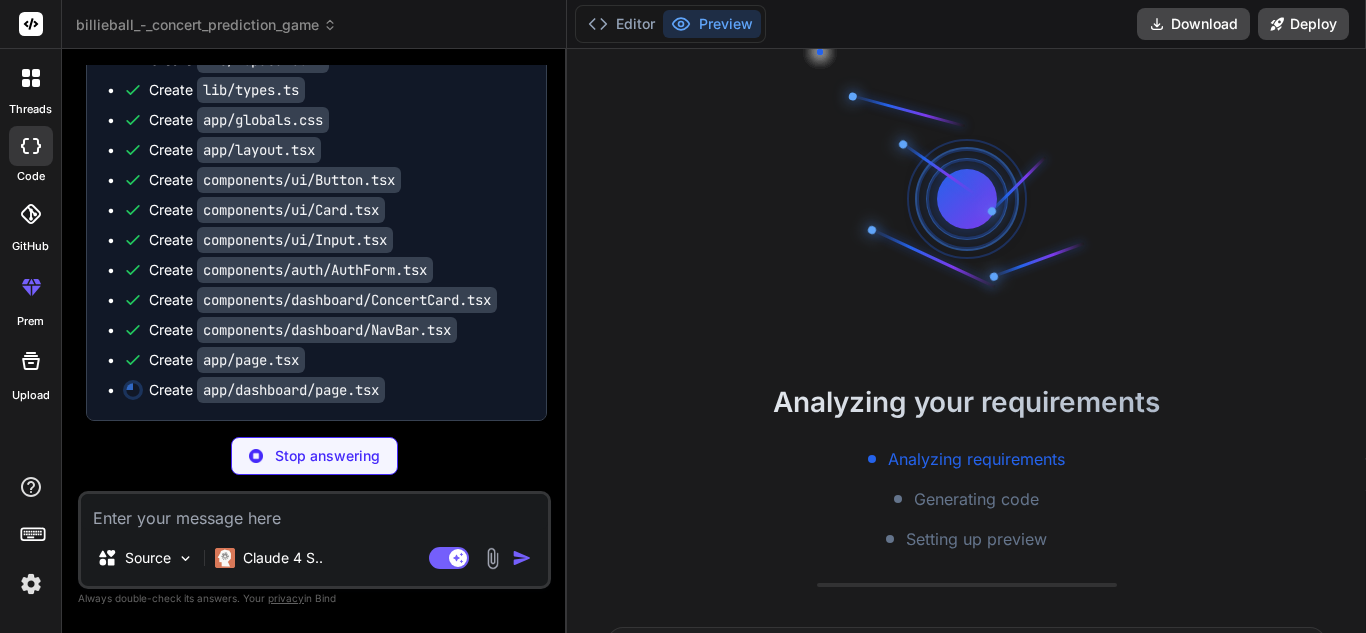 type on "Check back soon for upcoming tour dates!
[/DIV]
)
[/DIV]
[/DIV]
[/DIV]
)
}" 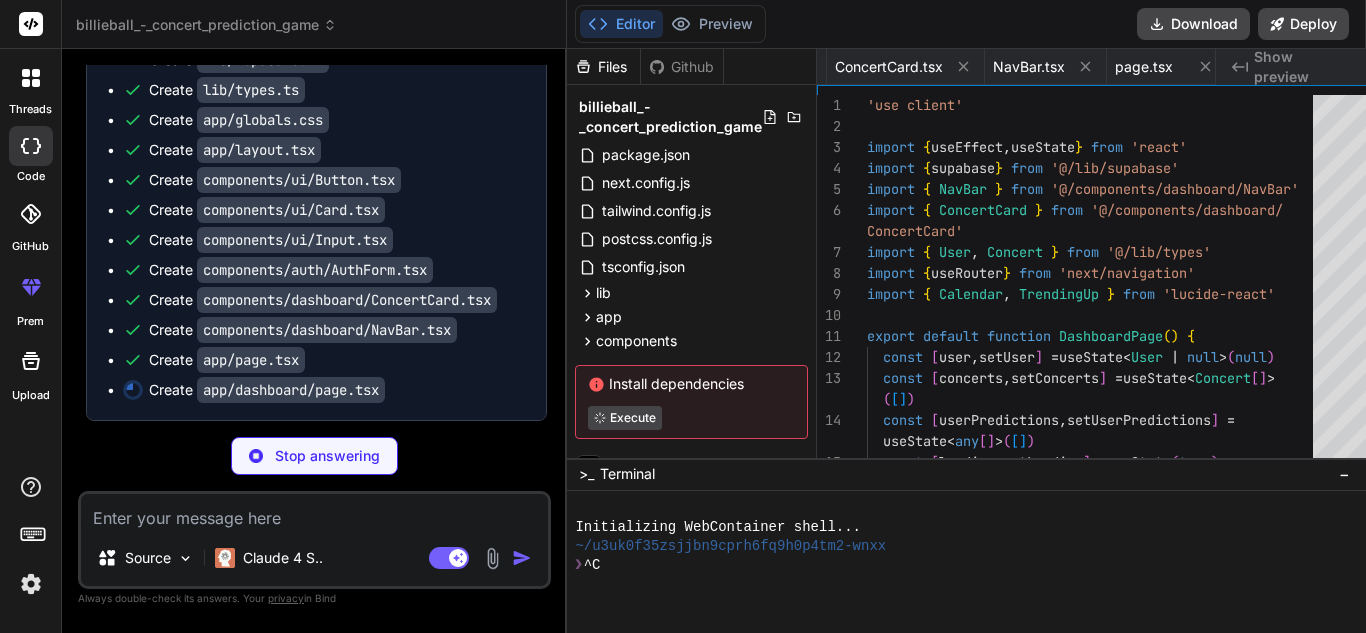 scroll, scrollTop: 0, scrollLeft: 1828, axis: horizontal 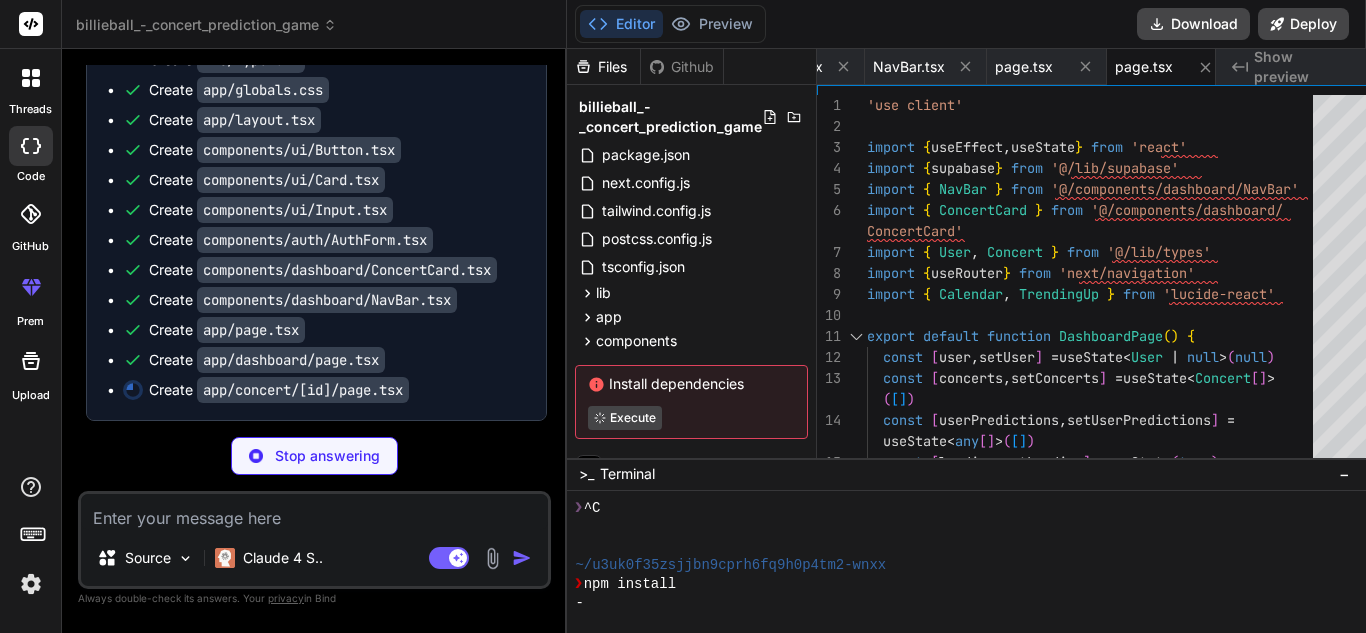 type on "x" 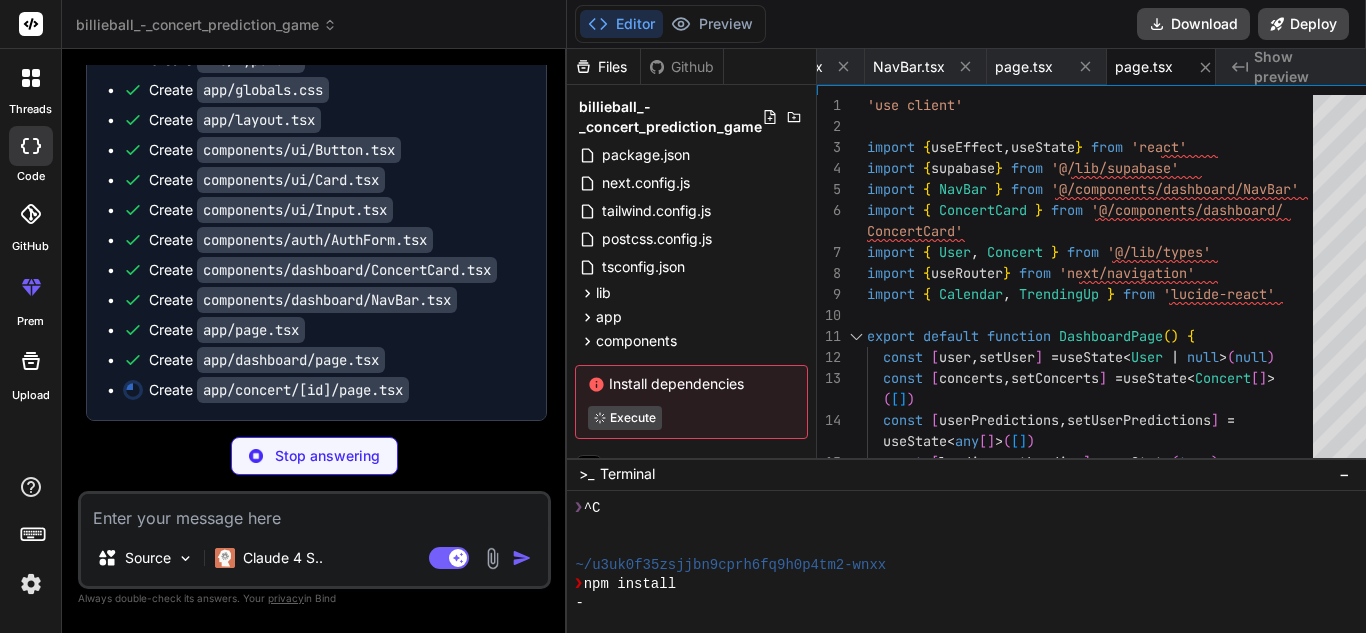 type on "</div>
</div>
</div>
)
}" 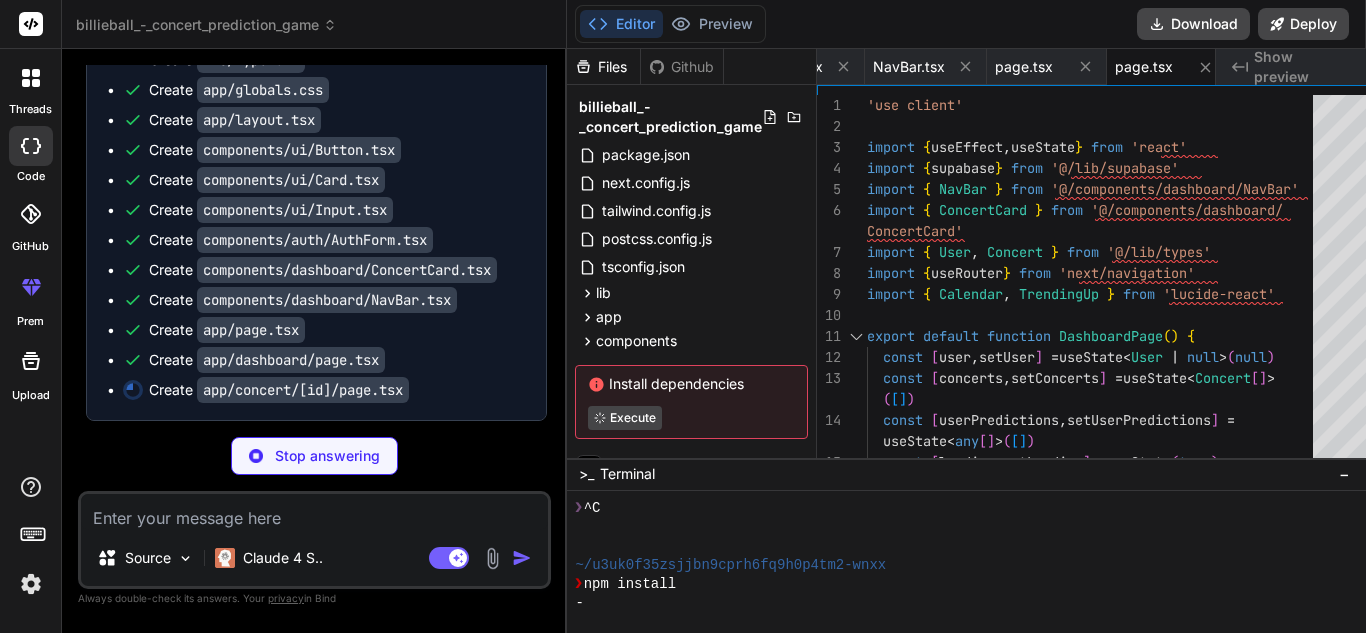 scroll, scrollTop: 0, scrollLeft: 1948, axis: horizontal 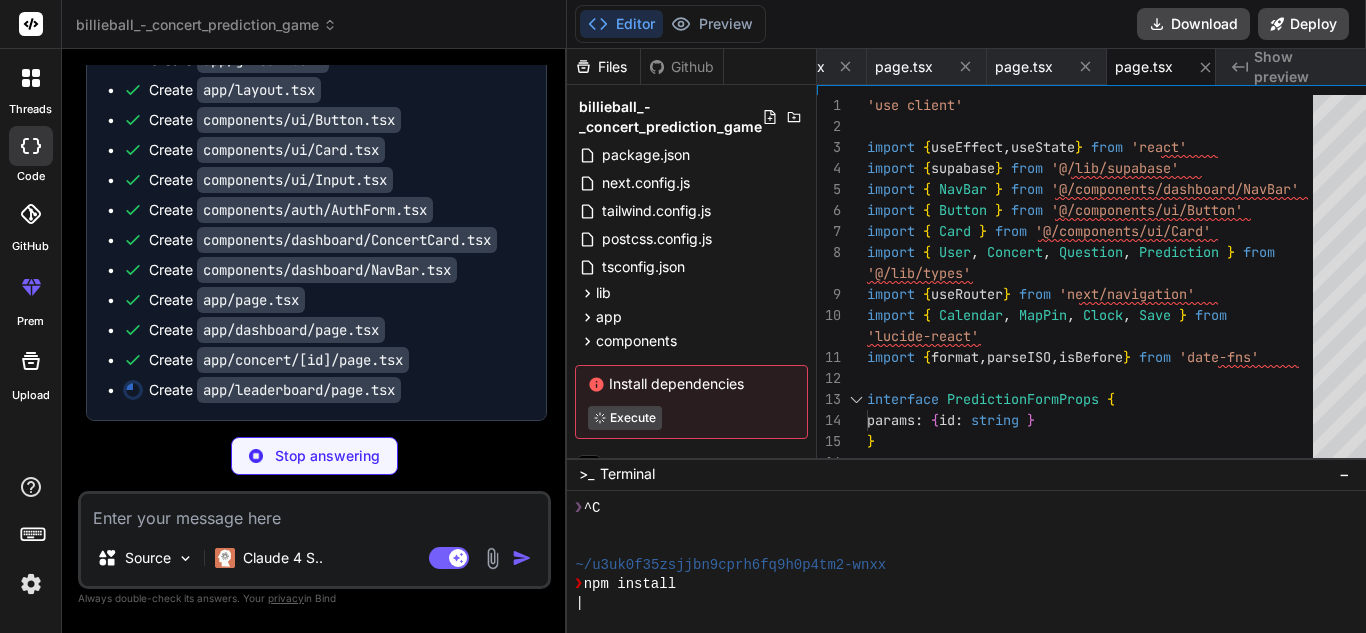 type on "x" 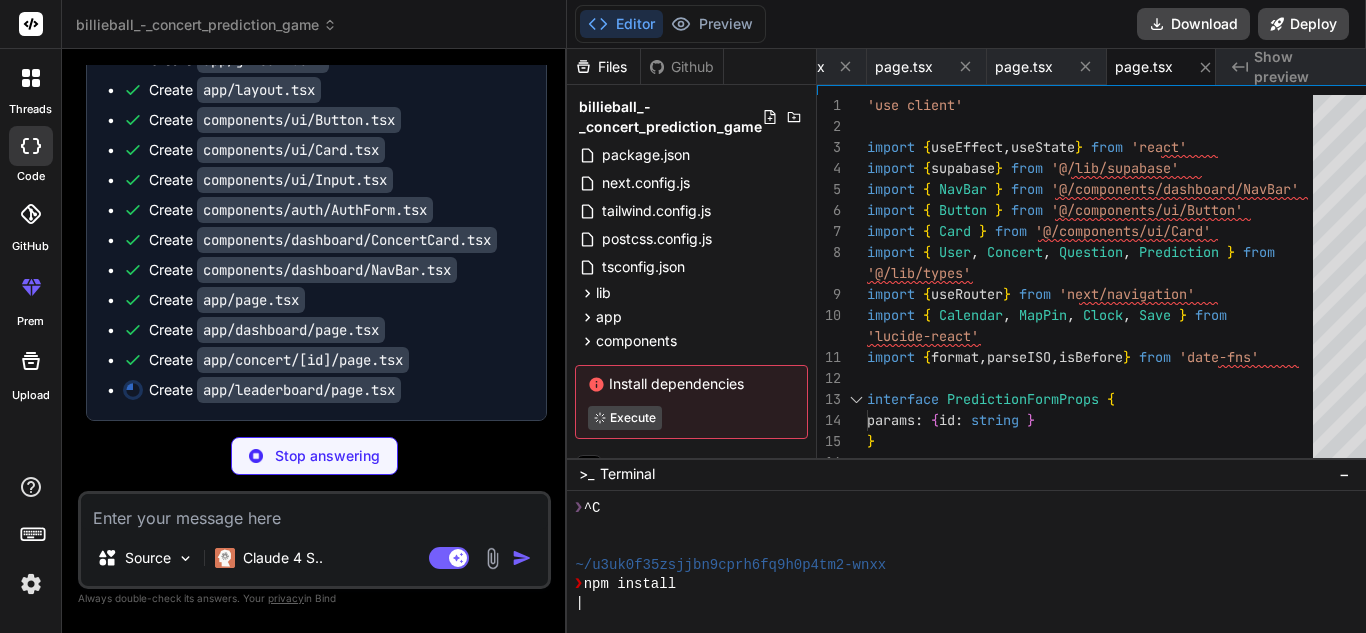 type on "</div>
</div>
)
}" 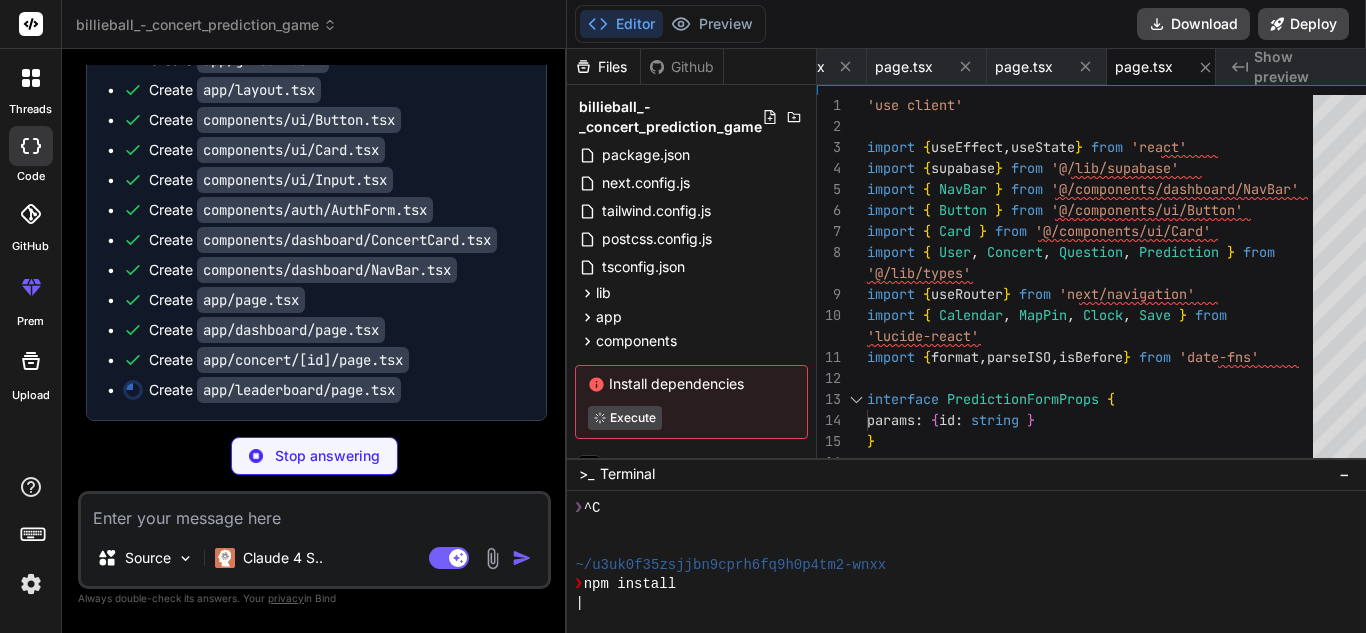 scroll, scrollTop: 0, scrollLeft: 2068, axis: horizontal 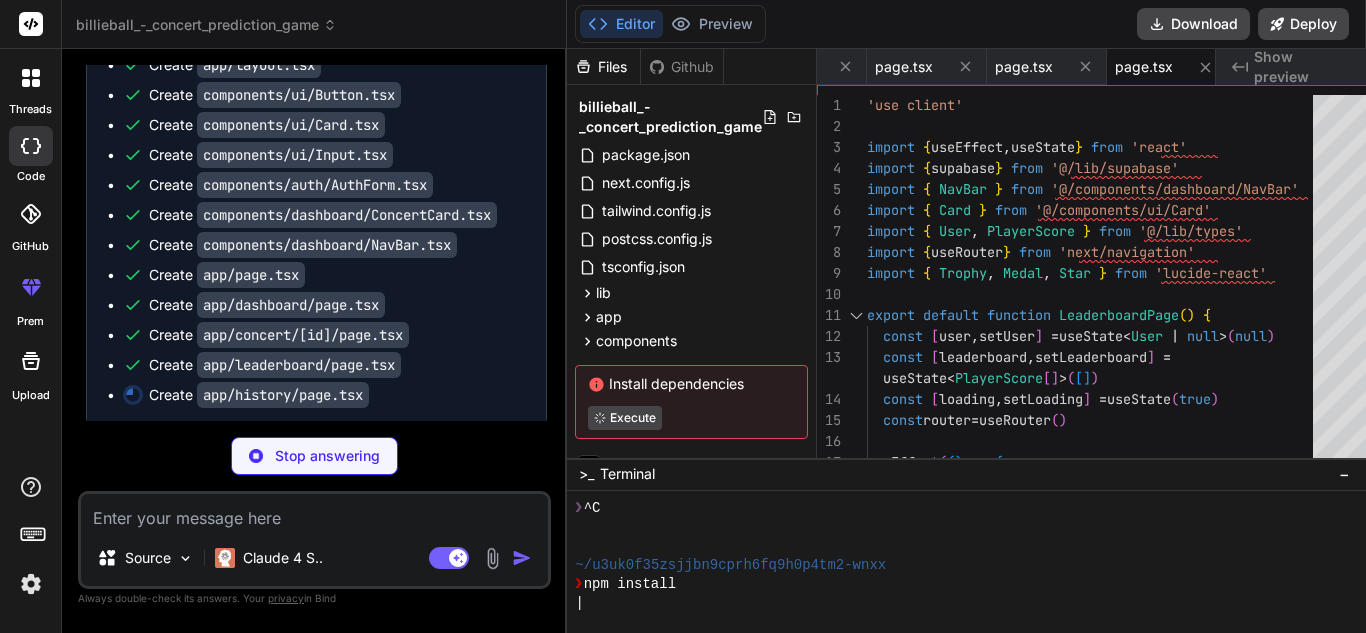 type on "x" 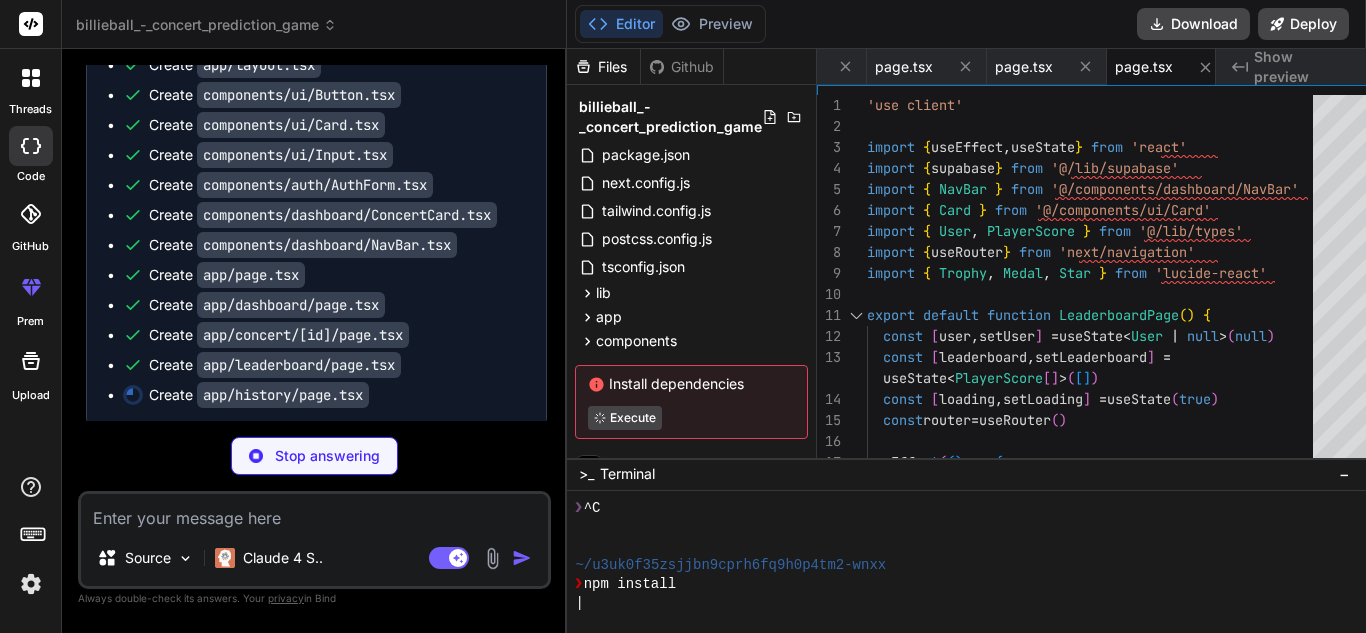 type on "</div>
</div>
</div>
</div>
)" 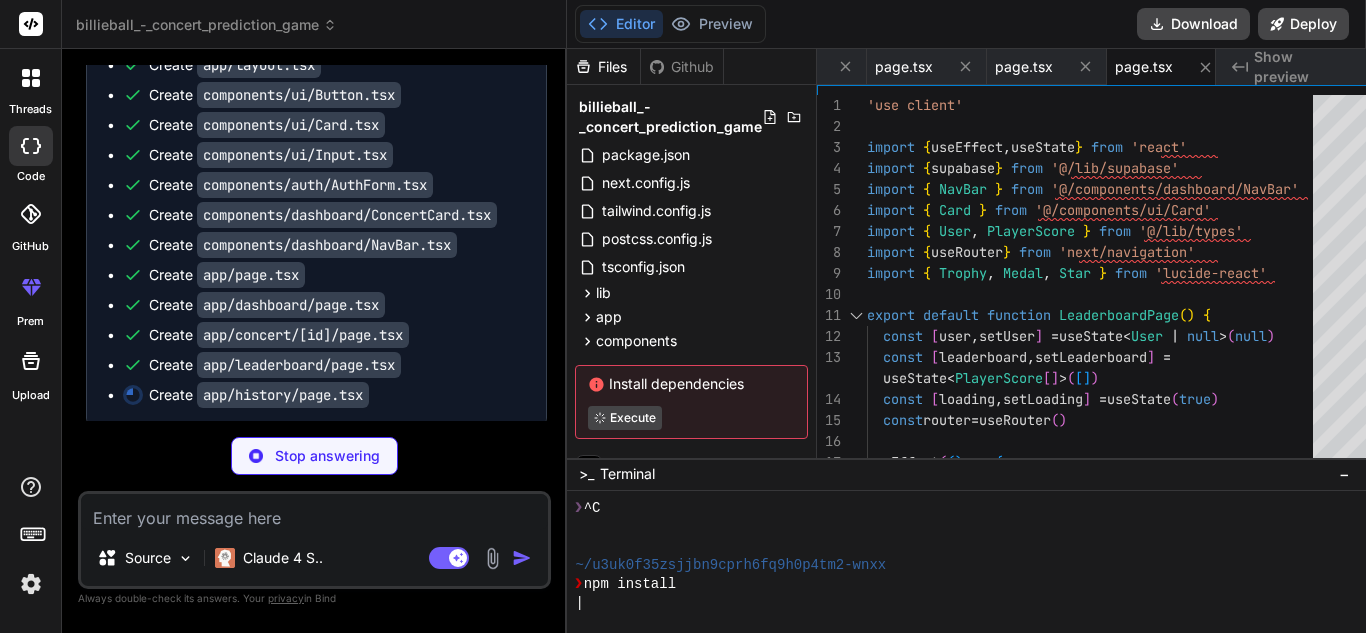 scroll, scrollTop: 0, scrollLeft: 2188, axis: horizontal 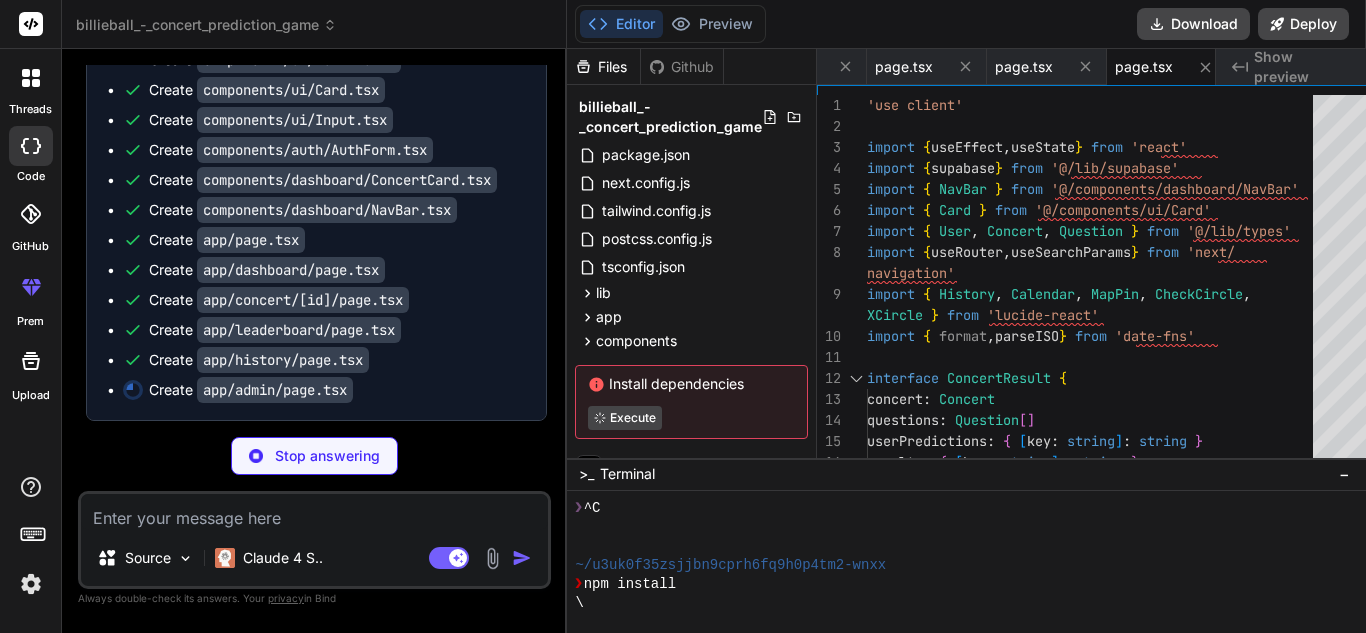 type on "x" 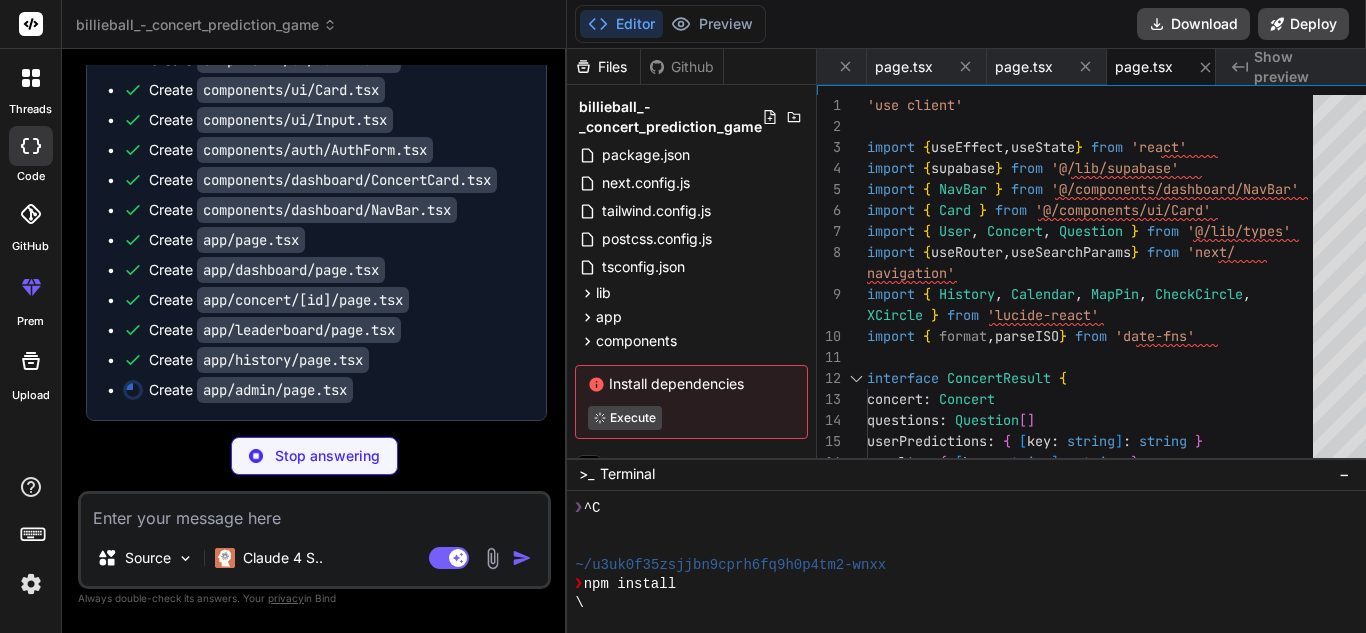 type on "</div>
</div>
</div>
)
}" 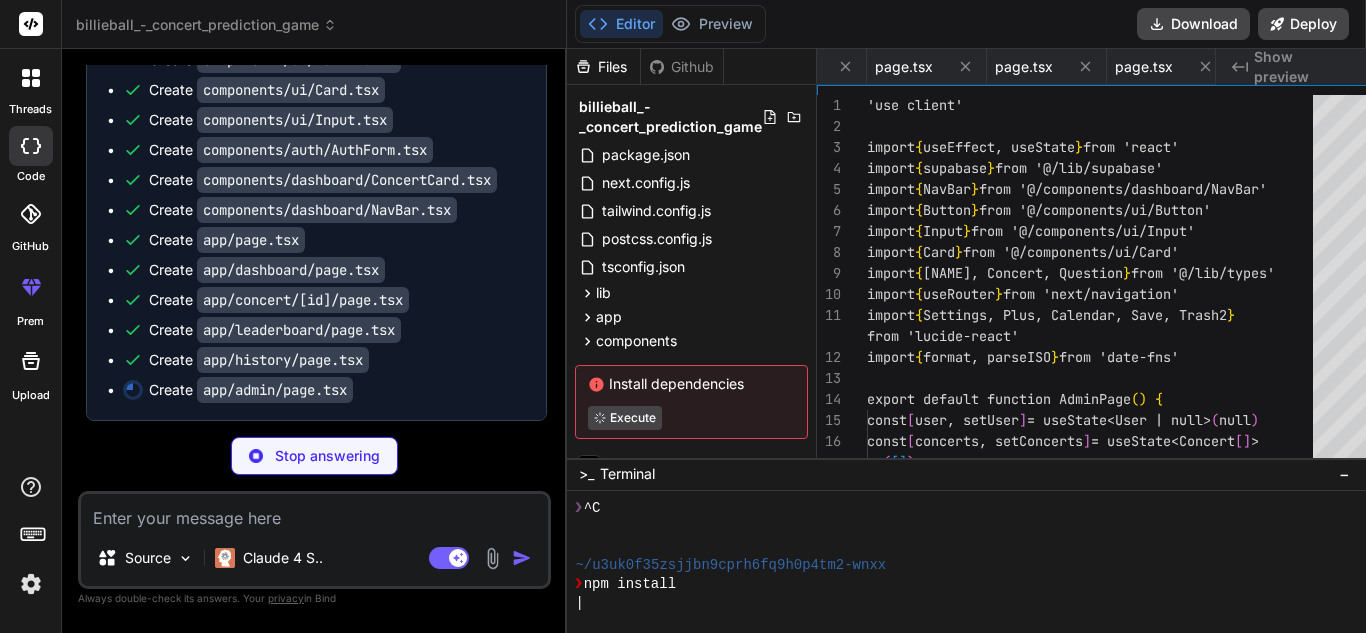 scroll, scrollTop: 0, scrollLeft: 2308, axis: horizontal 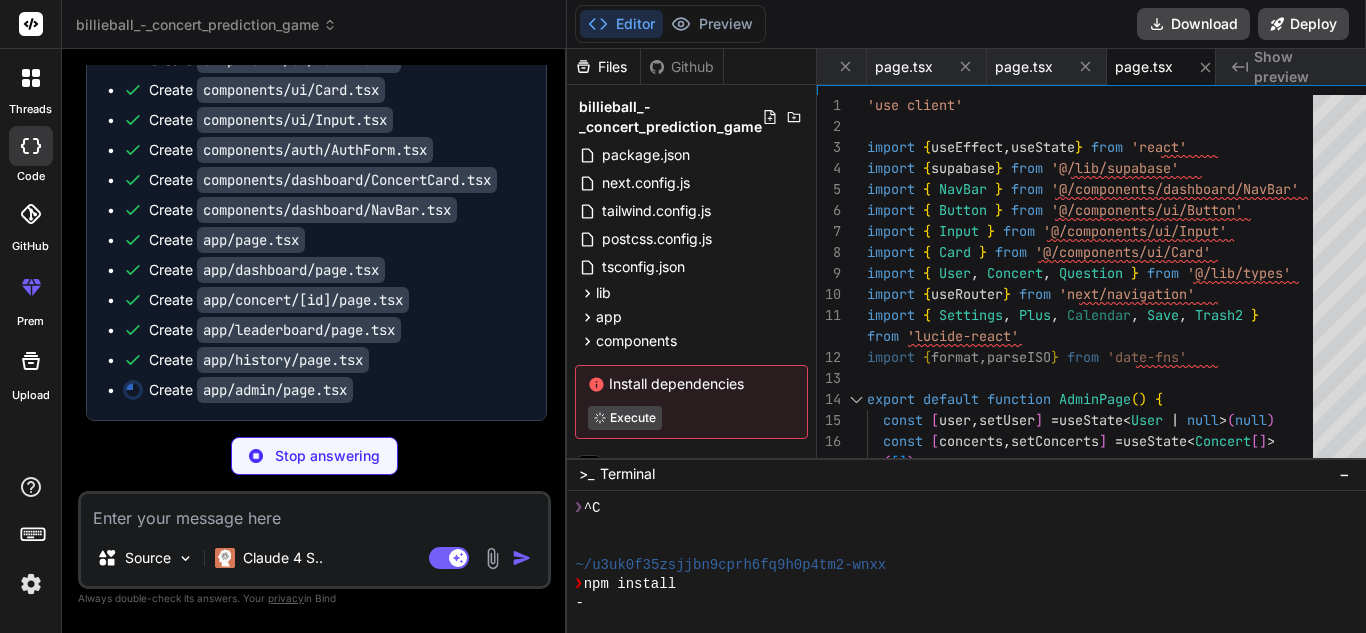 type on "x" 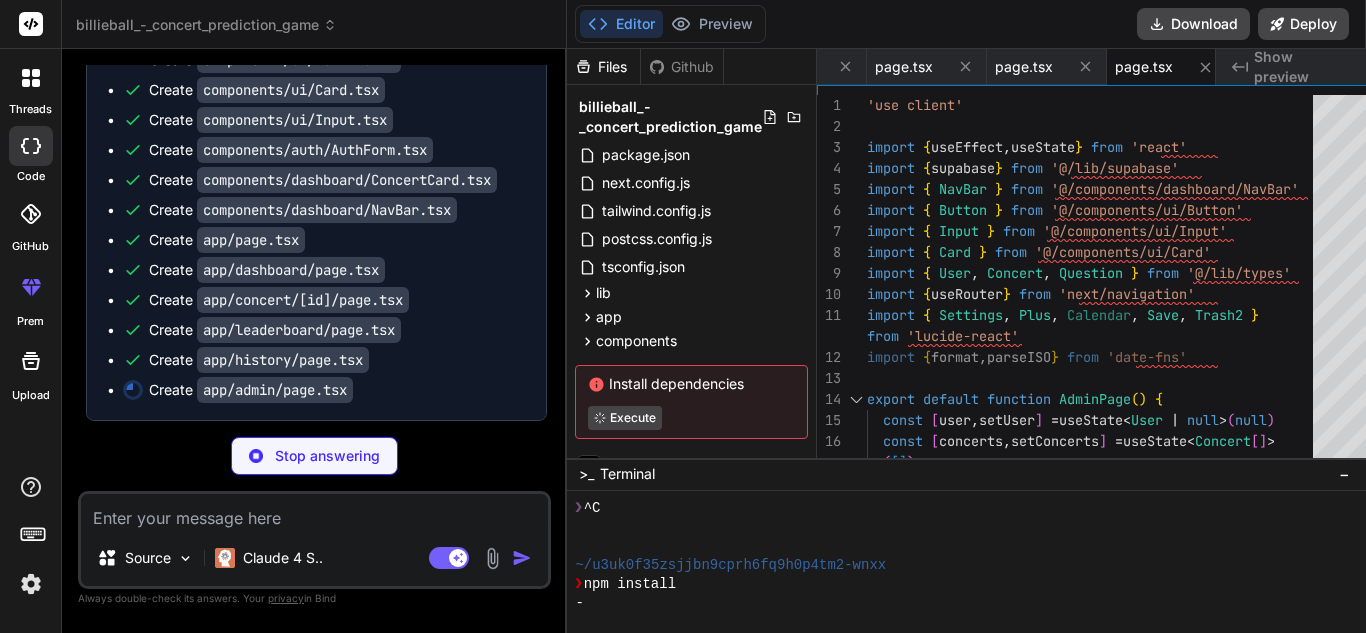 type on "NEXT_PUBLIC_SUPABASE_URL=your_supabase_project_url
NEXT_PUBLIC_SUPABASE_ANON_KEY=your_supabase_anon_key" 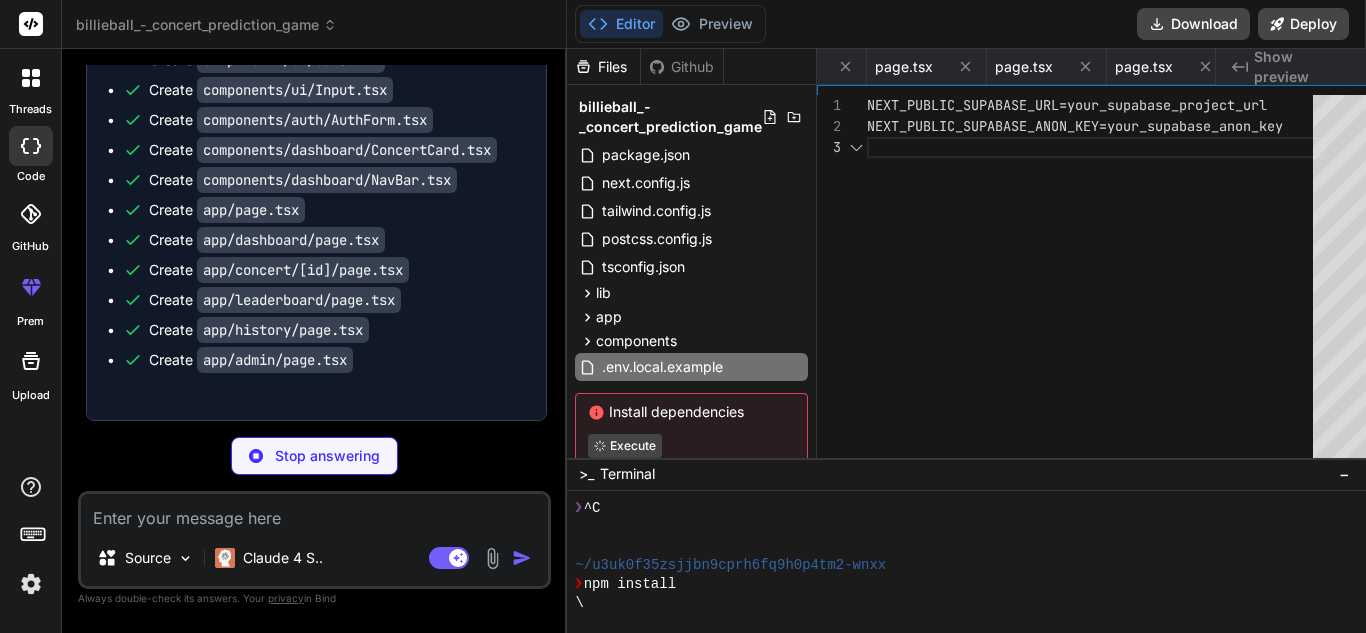 scroll, scrollTop: 0, scrollLeft: 2481, axis: horizontal 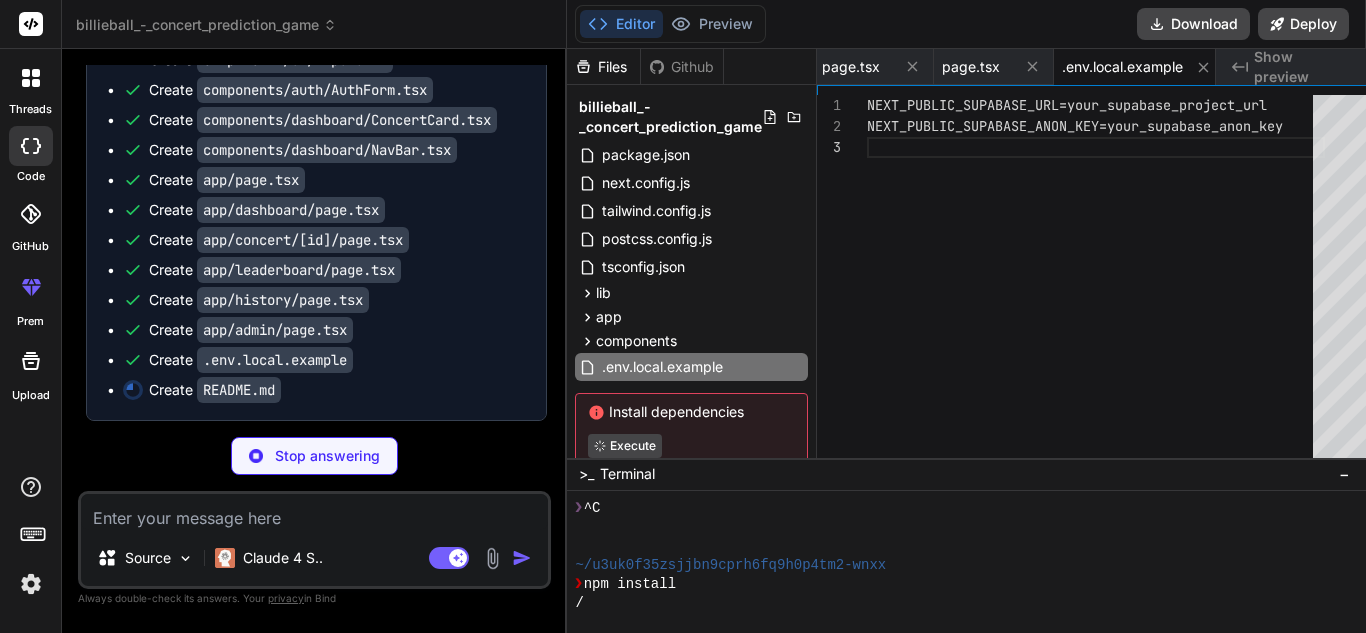 type on "x" 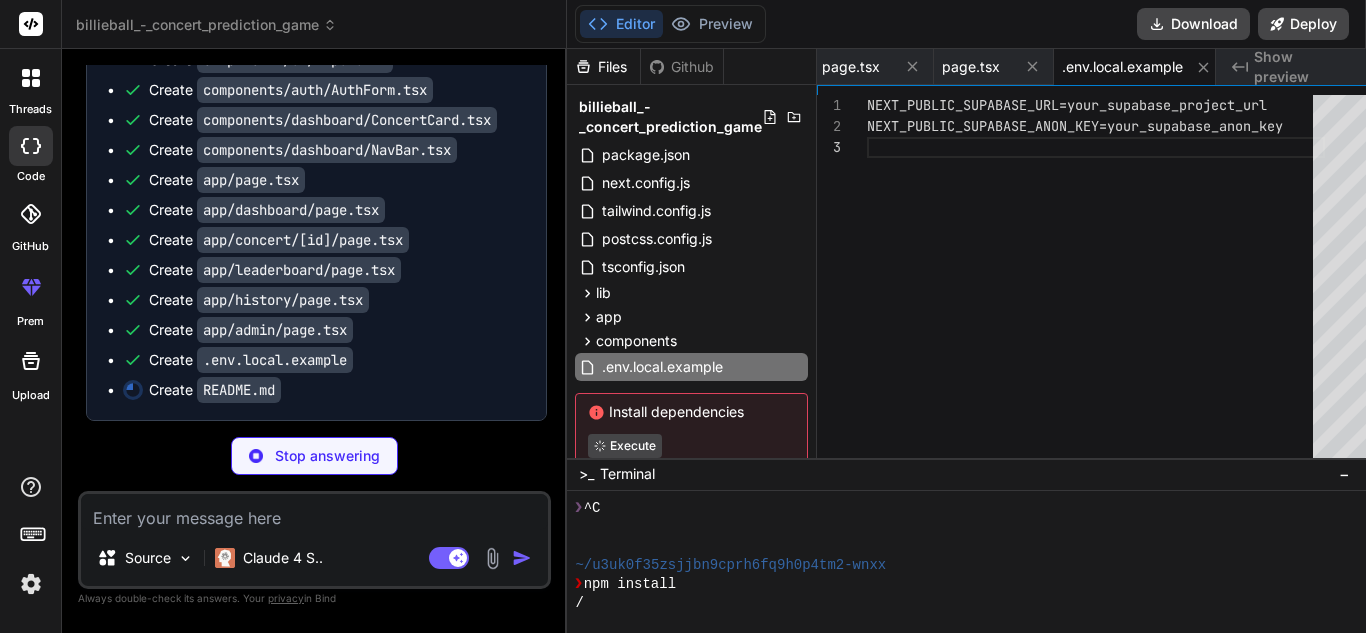 type on "branding." 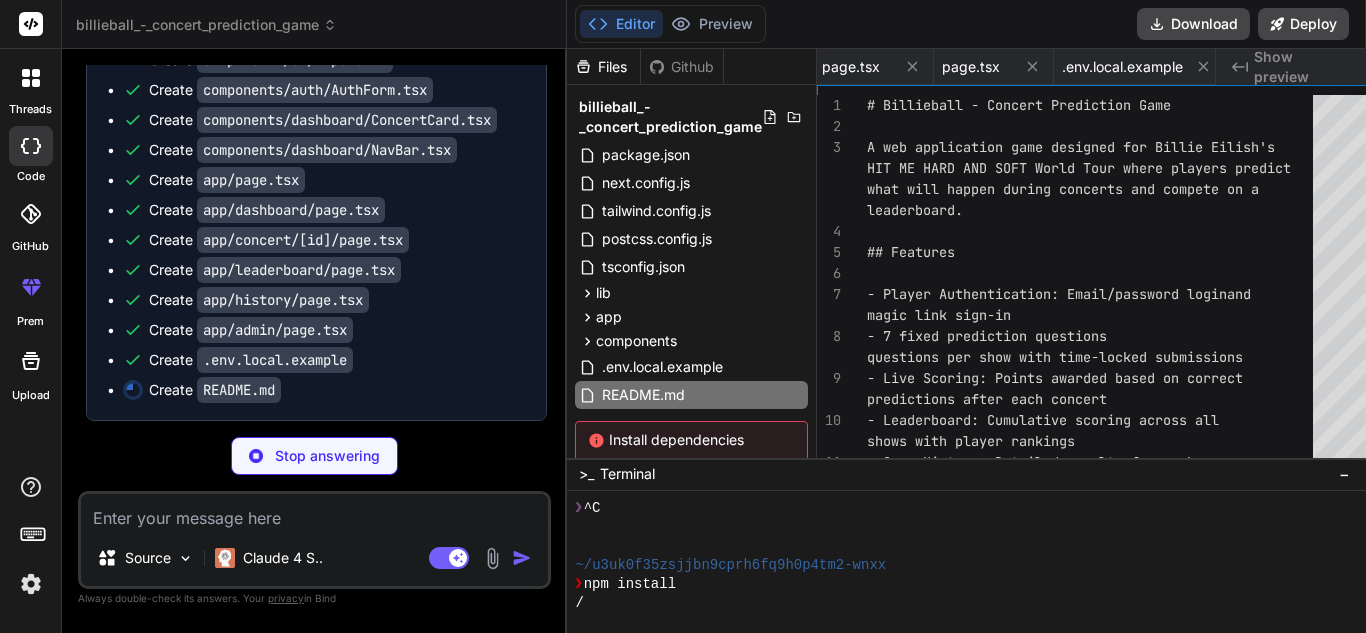 scroll, scrollTop: 0, scrollLeft: 2614, axis: horizontal 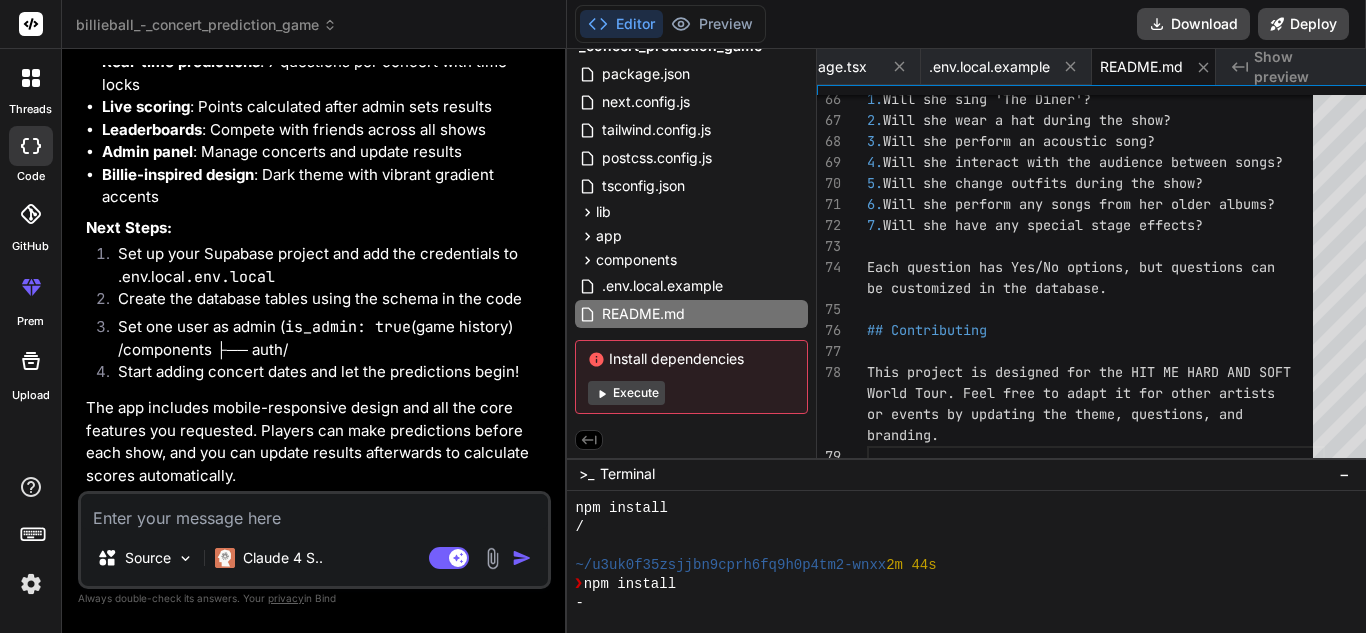 click on "Created with Pixso. Show preview" at bounding box center (1291, 67) 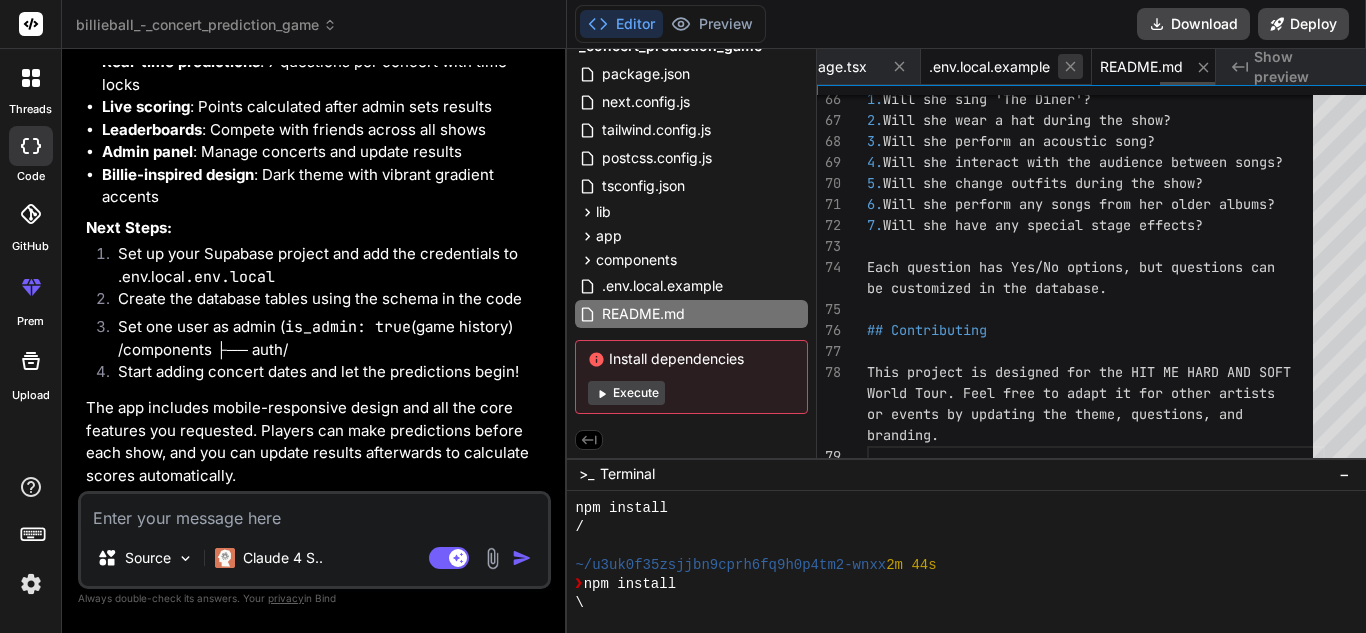 click 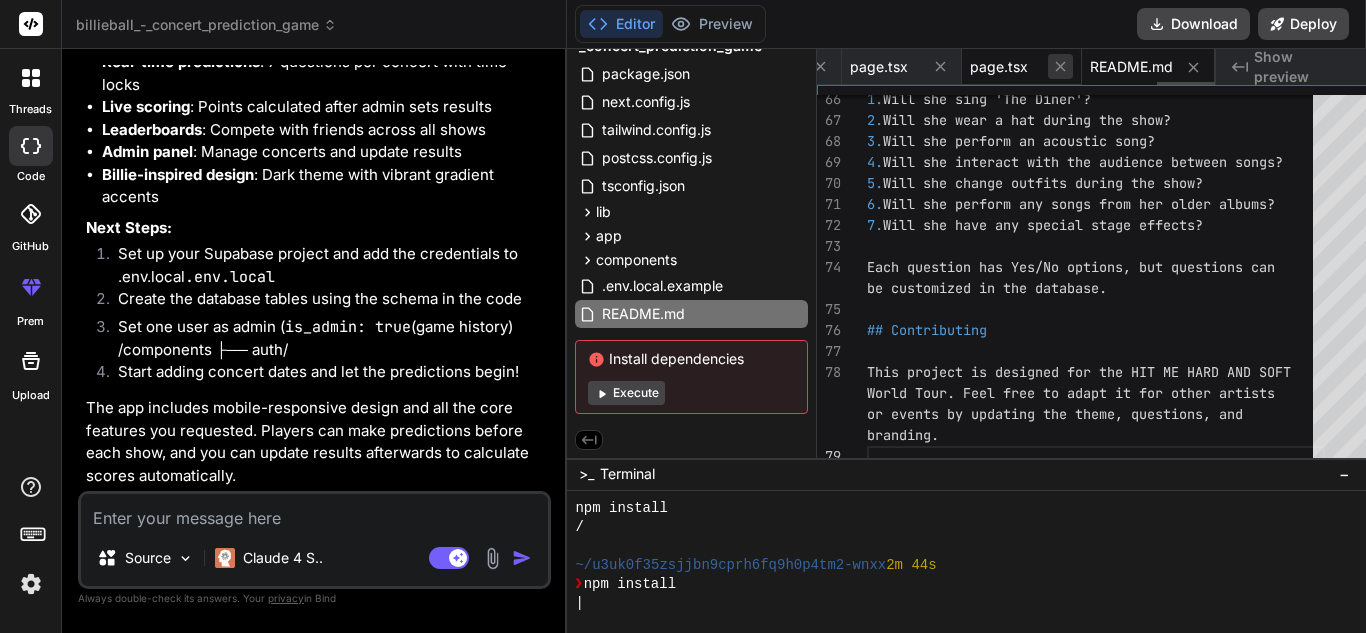 scroll, scrollTop: 0, scrollLeft: 2441, axis: horizontal 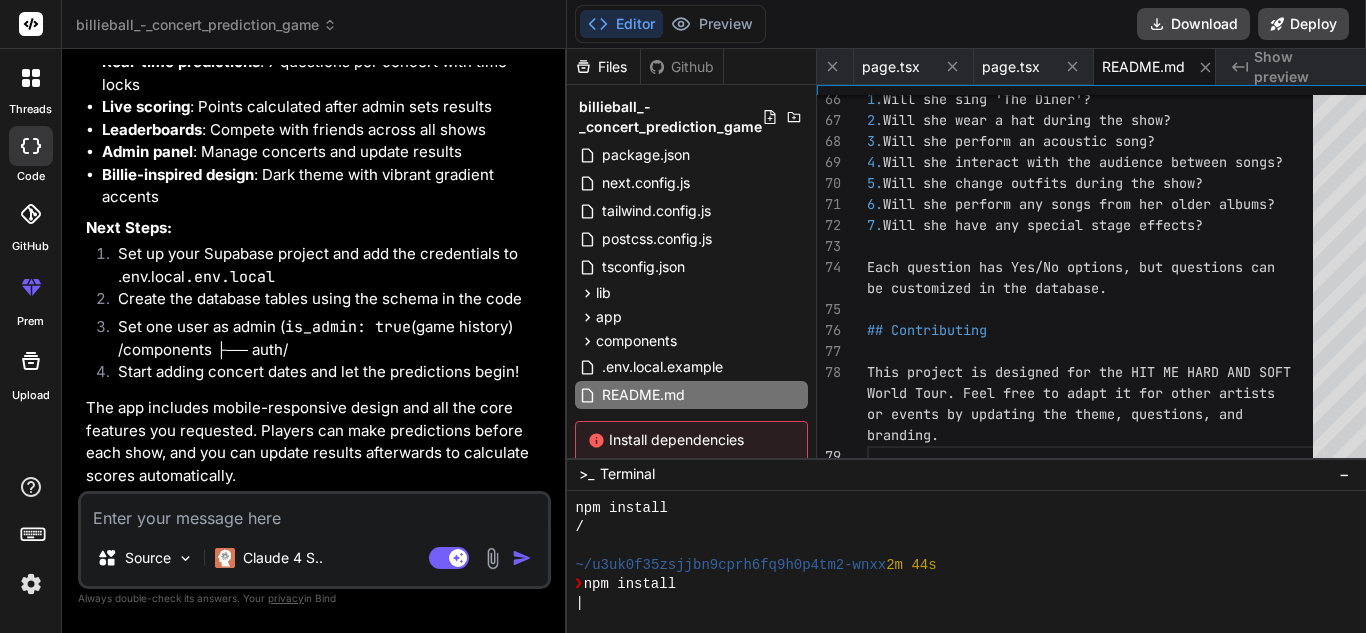 click on "Github" at bounding box center (682, 67) 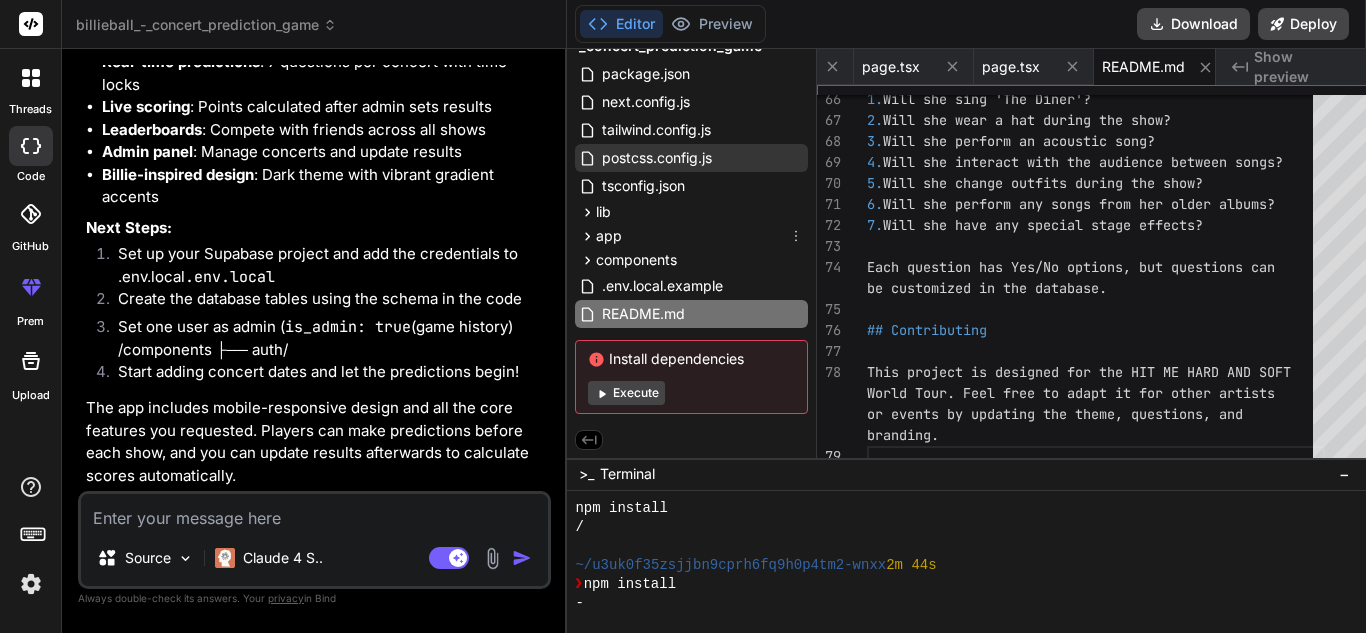 scroll, scrollTop: 85, scrollLeft: 0, axis: vertical 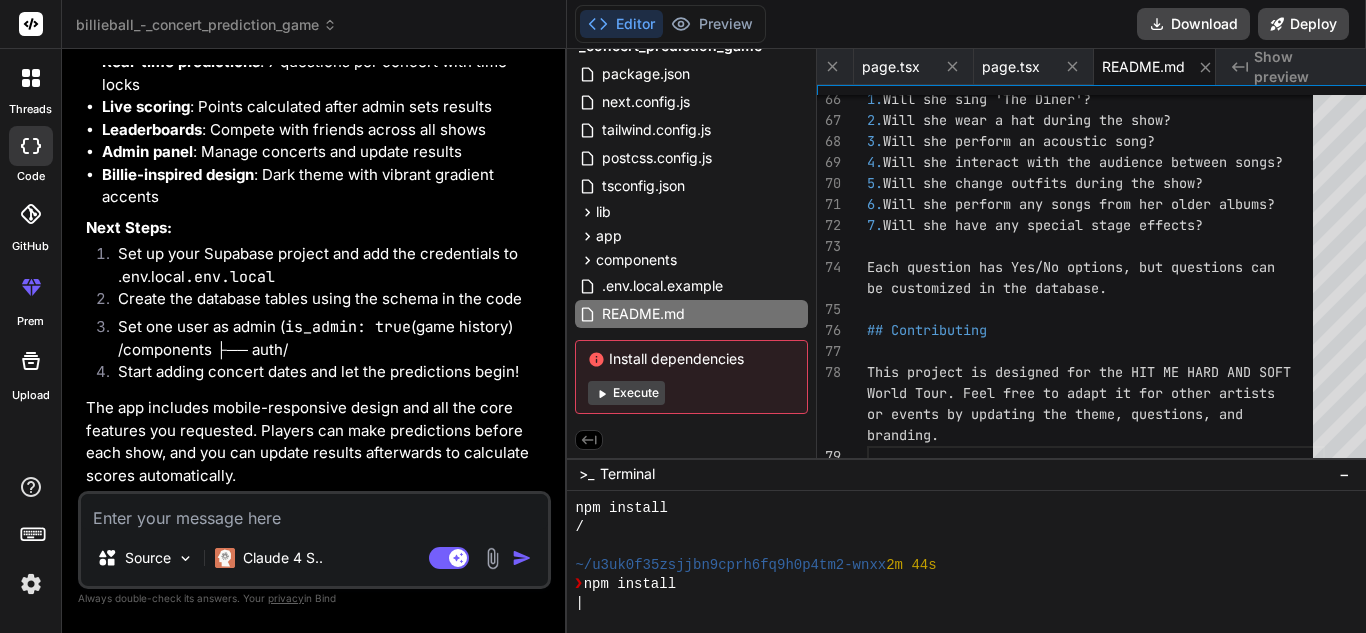 click on "Execute" at bounding box center (626, 393) 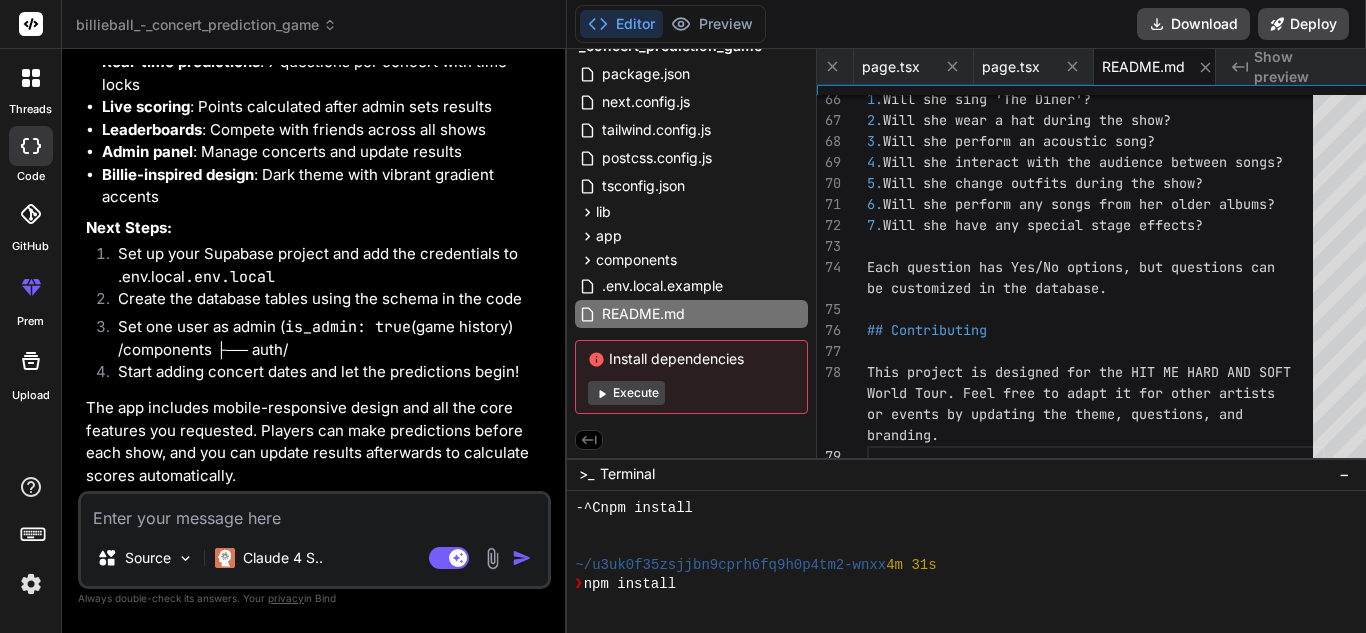 scroll, scrollTop: 342, scrollLeft: 0, axis: vertical 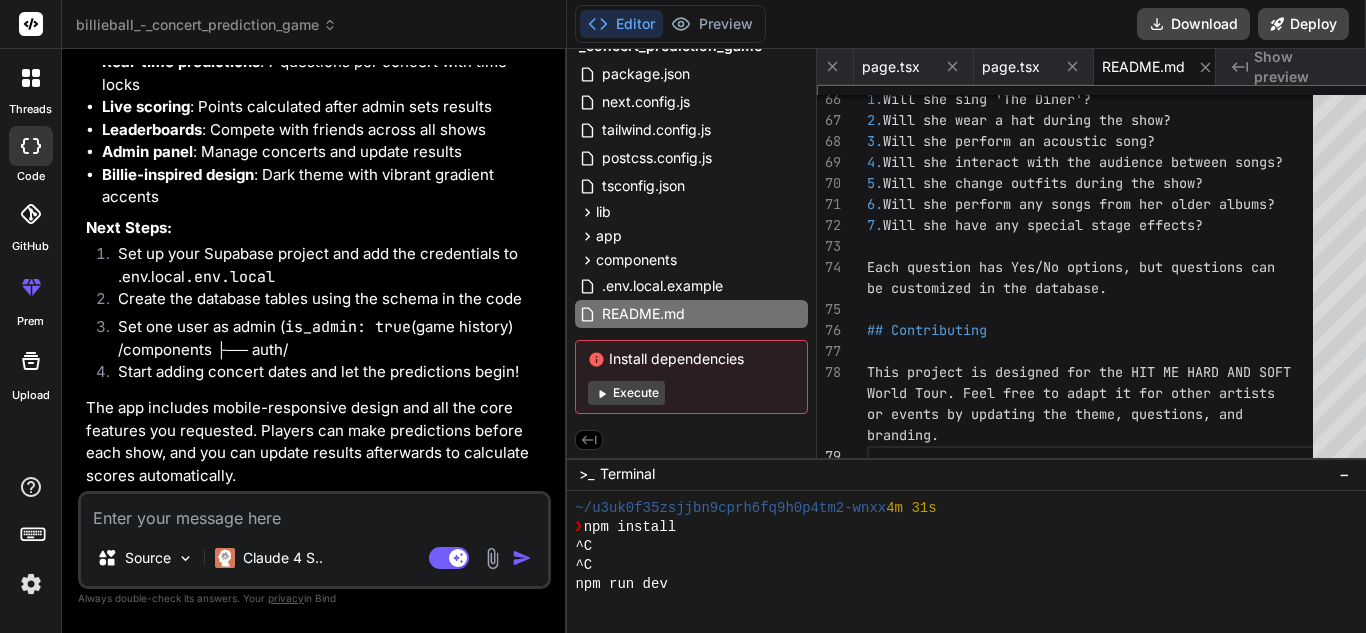 click on "Create the database tables using the schema in the code" at bounding box center (324, 302) 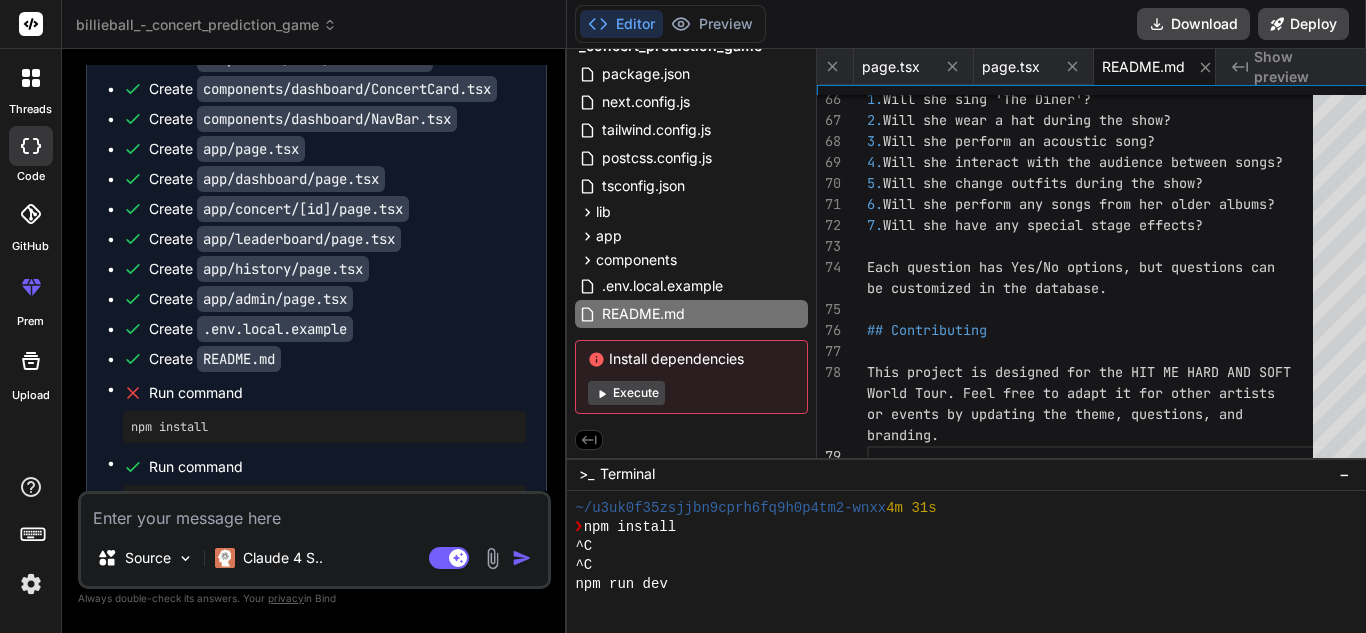 scroll, scrollTop: 2046, scrollLeft: 0, axis: vertical 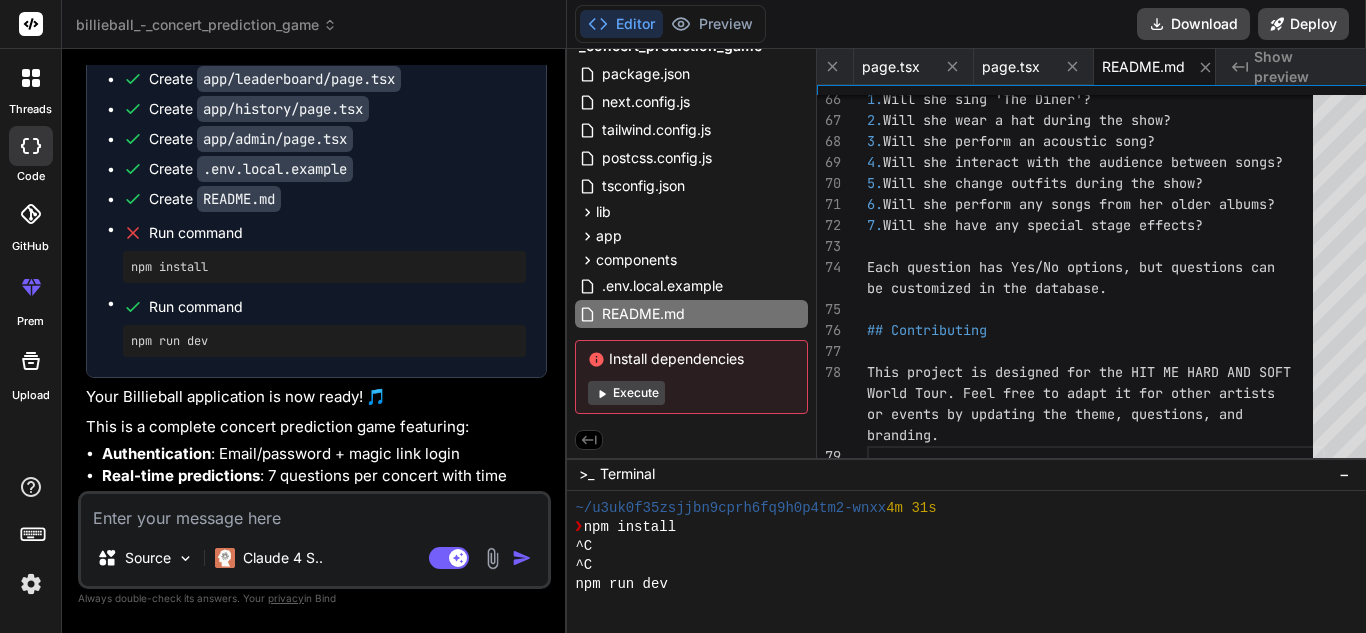 click on "Execute" at bounding box center [626, 393] 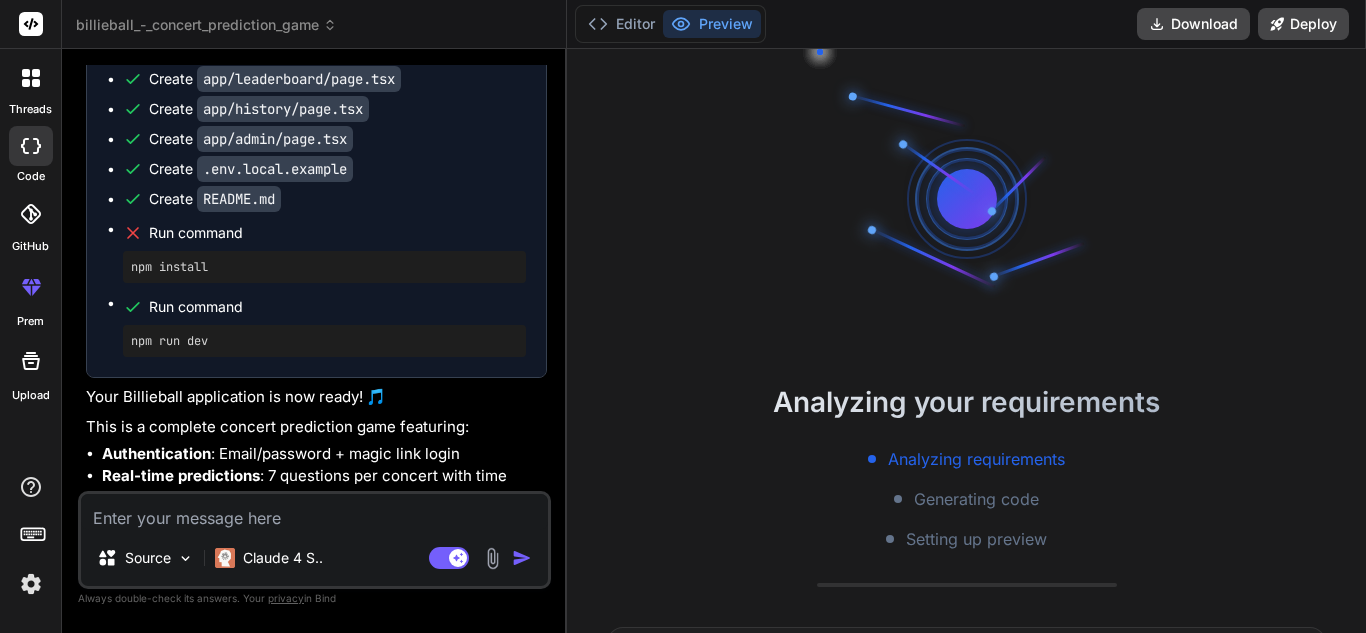 click on "Analyzing your requirements Analyzing requirements Generating code Setting up preview Tips to get the most out of IDE 1  /   5 Be Specific & Concrete Define what you want to build clearly. Describe the function, user flow, and MVP. Don't expect AI to build an Amazon clone with all features in one prompt. Build Iteratively Break down asks into smaller features. Start with basic layout, then add features incrementally. Think like a developer or PM giving requirements. Choose the Right Stack Landing page? HTML/CSS/JS. Content heavy? Astro. Fullstack? Preact/Svelte. Complex? React/Next.js. Backend? Express.js. Database? Firebase/Supabase. Save Working Versions Download copies every time you have a working version. This helps you rollback if something breaks during iterations. Easy Deployment Deploy your Next.js and React projects to Vercel. For Node.js backend, deploy to a hosted container. For other languages, download and manually deploy to your server. What makes IDE powerful Create from Images For Everyone" at bounding box center (966, 341) 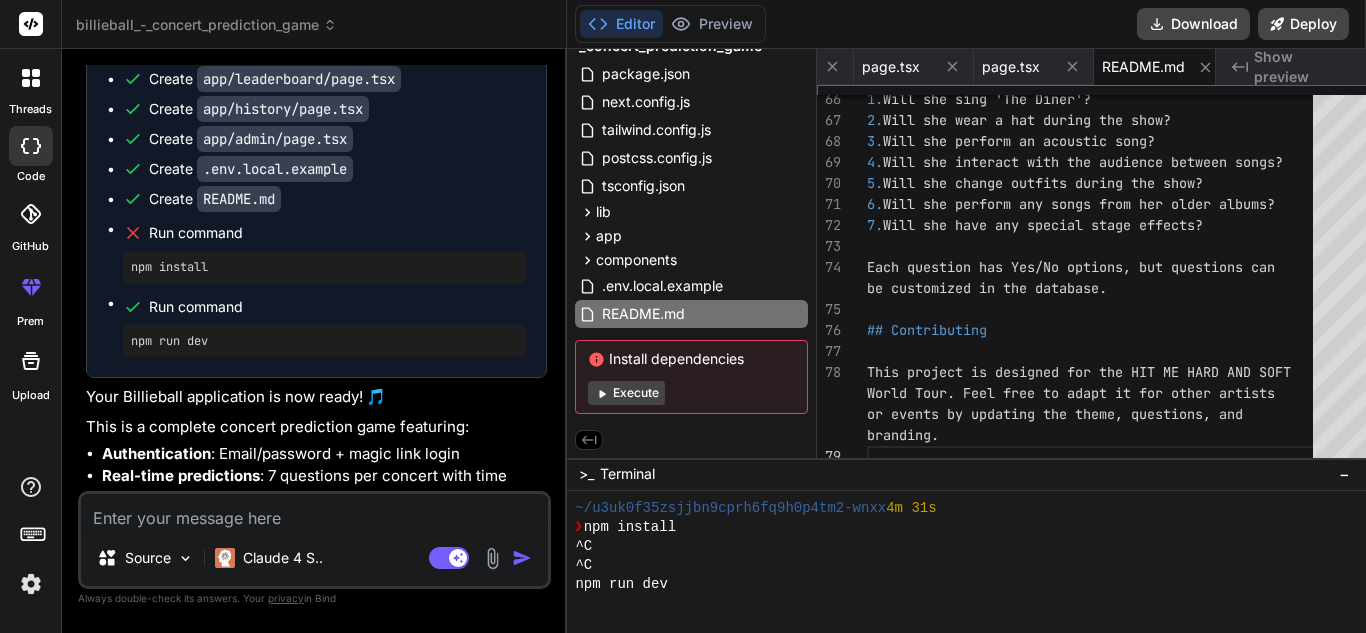 click on "Execute" at bounding box center (626, 393) 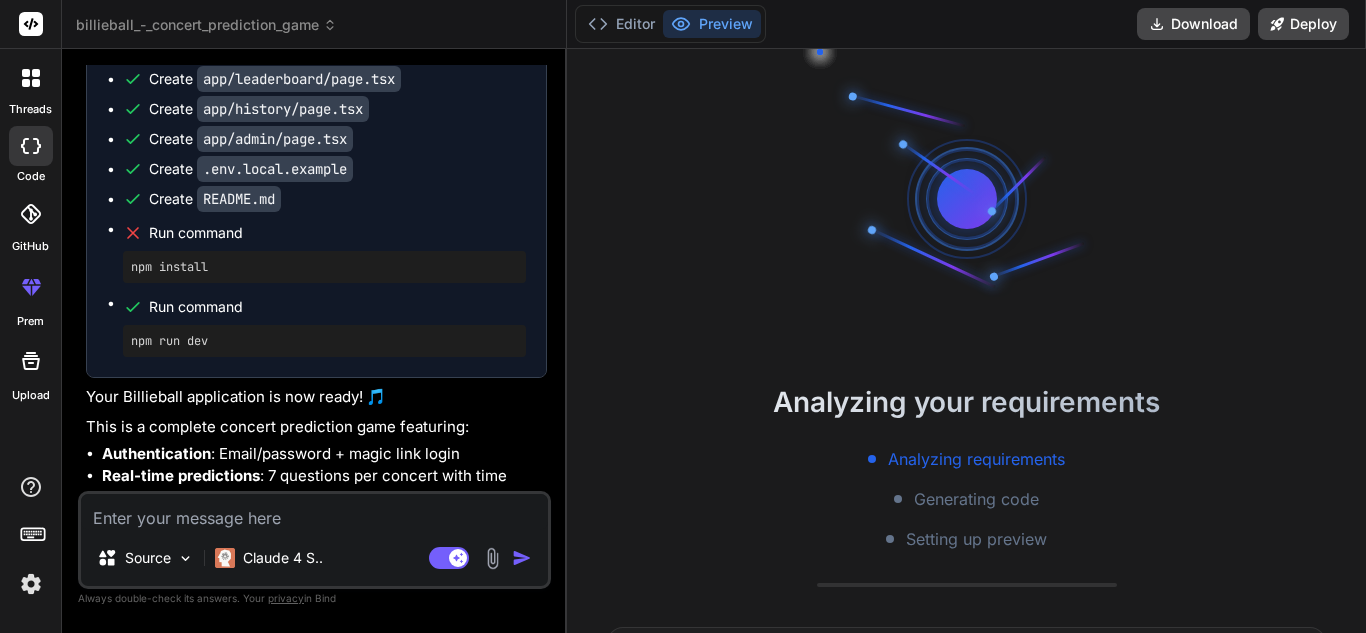 click on "Analyzing requirements Generating code Setting up preview" at bounding box center (966, 499) 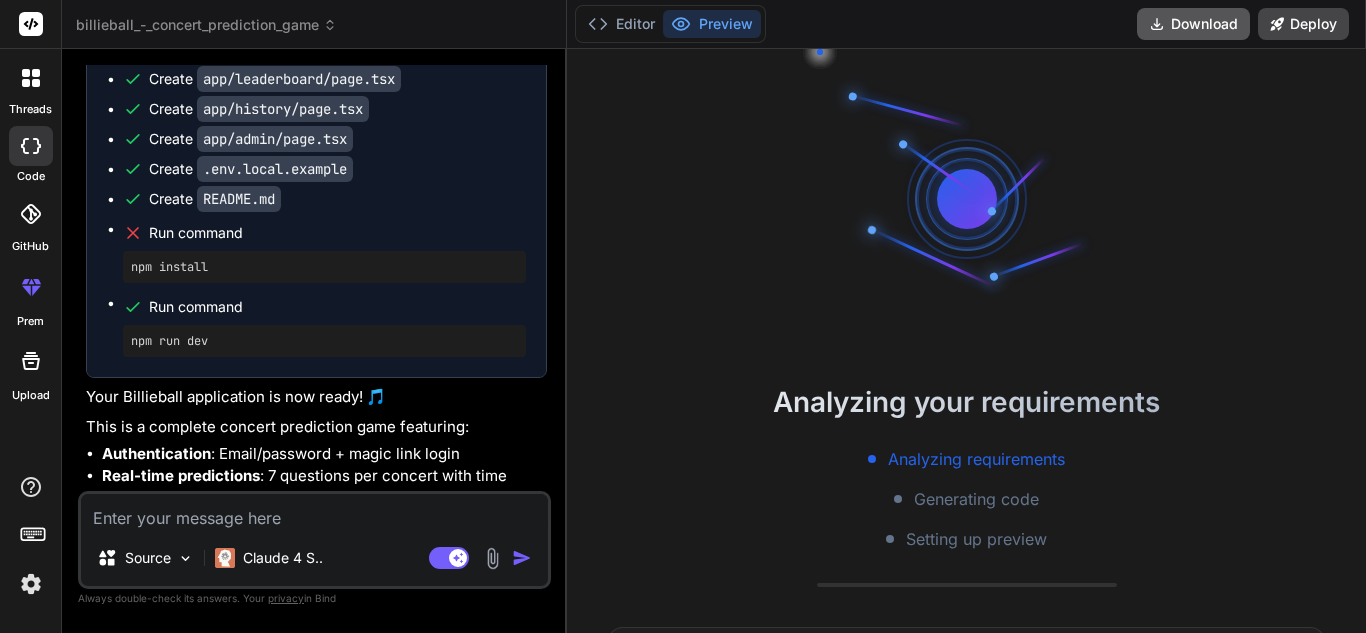 click on "Download" at bounding box center [1193, 24] 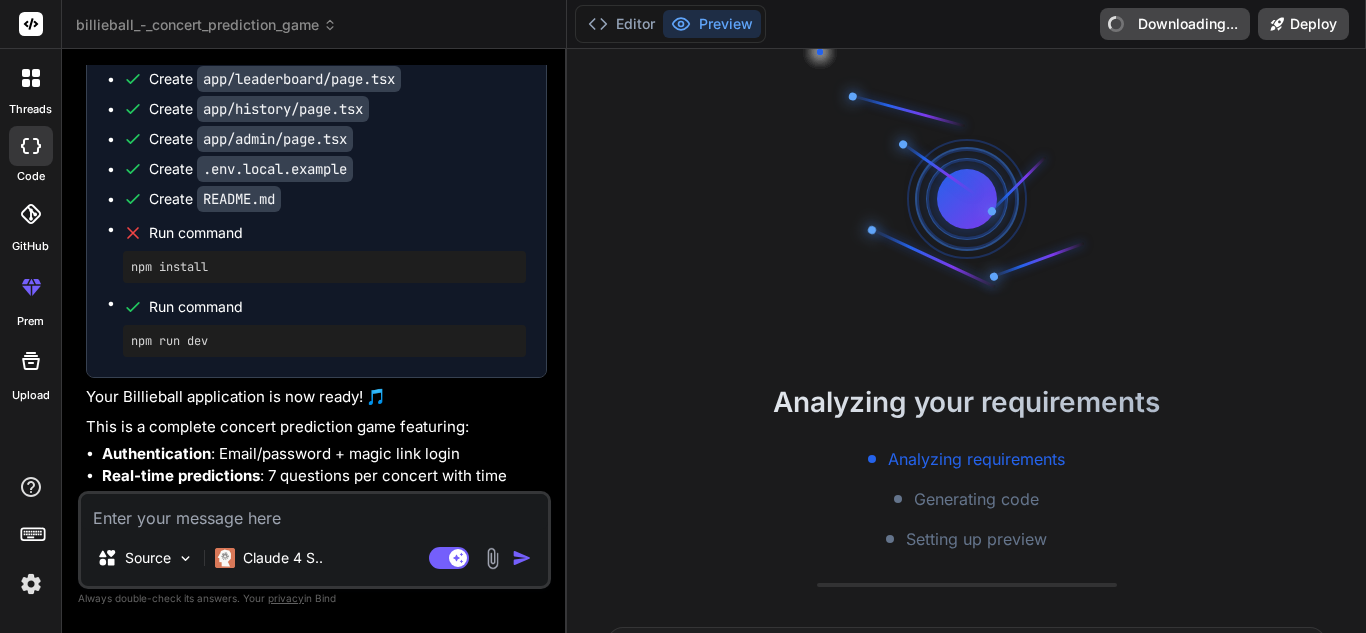 type on "x" 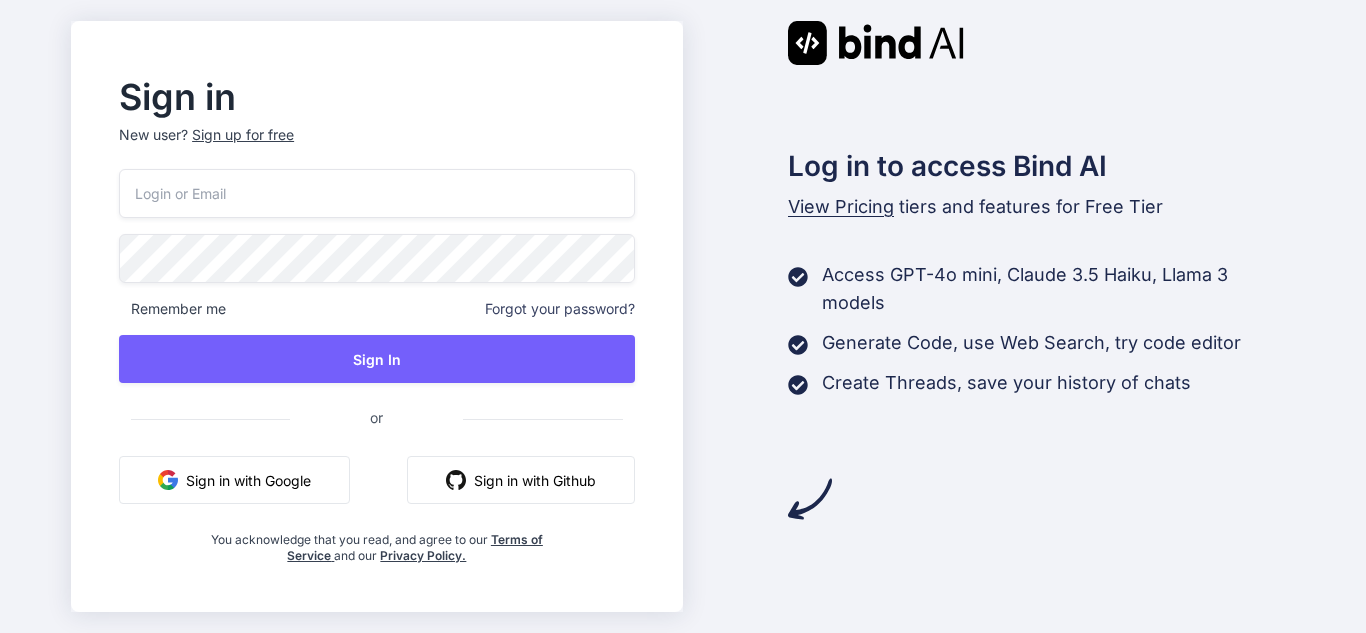 scroll, scrollTop: 0, scrollLeft: 0, axis: both 